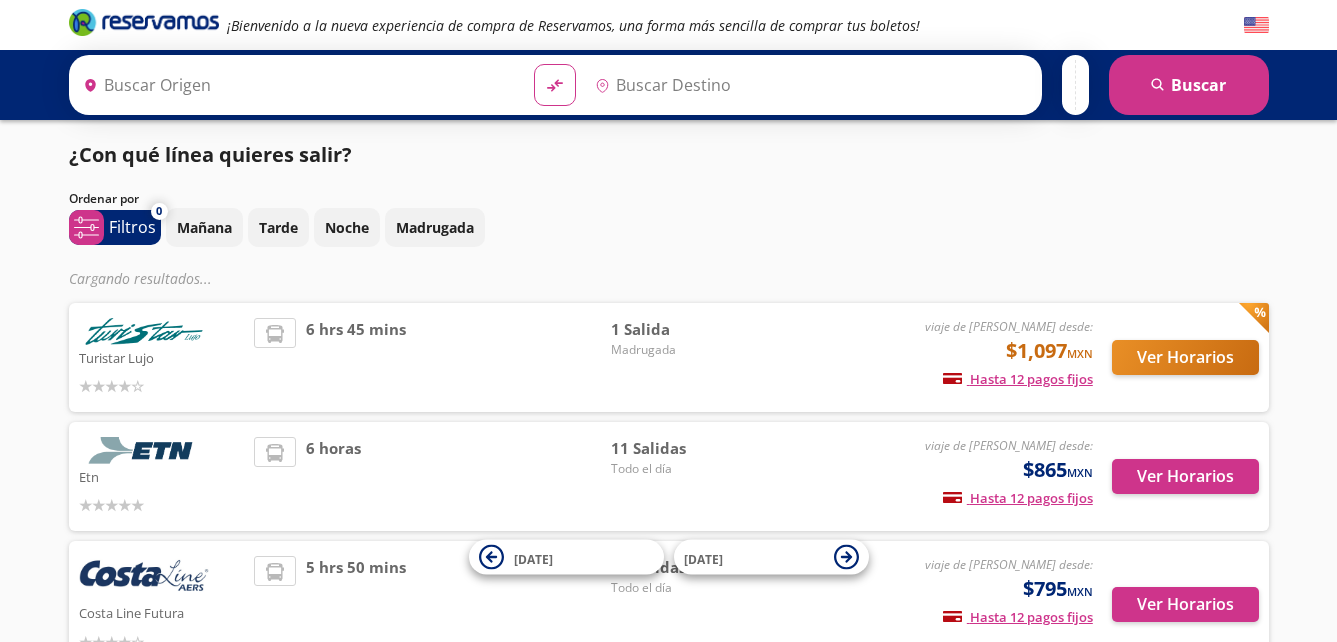 scroll, scrollTop: 0, scrollLeft: 0, axis: both 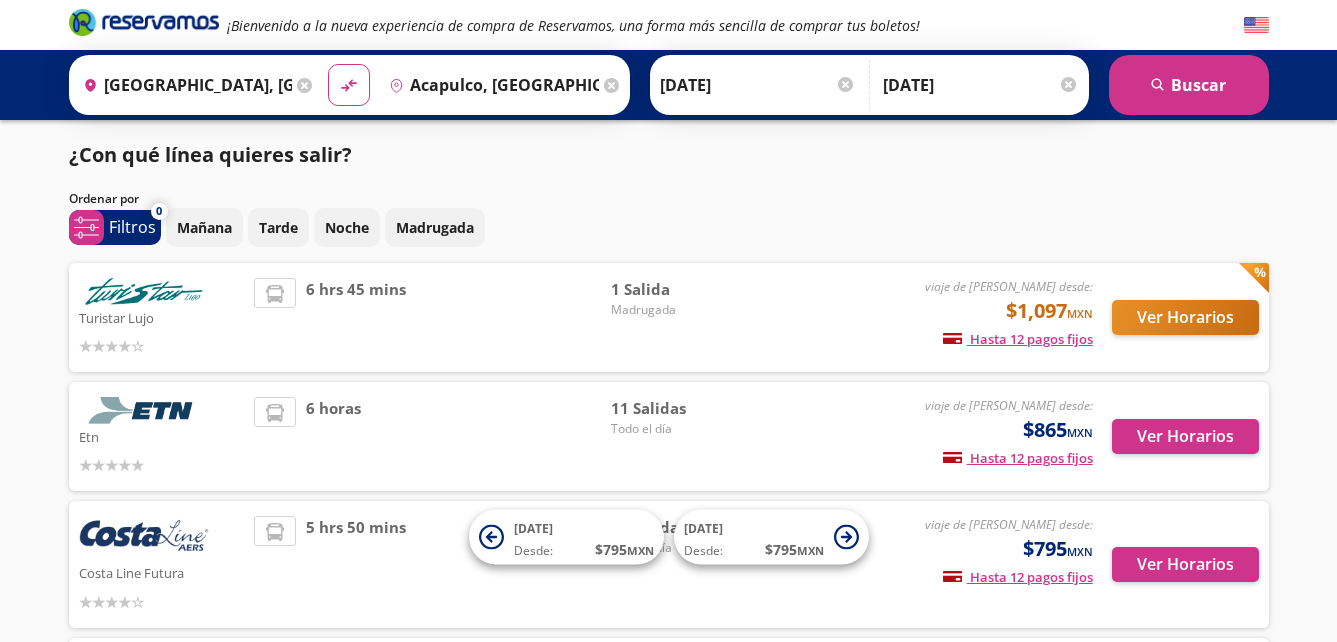 click on "¿Con qué línea quieres salir?" at bounding box center [669, 155] 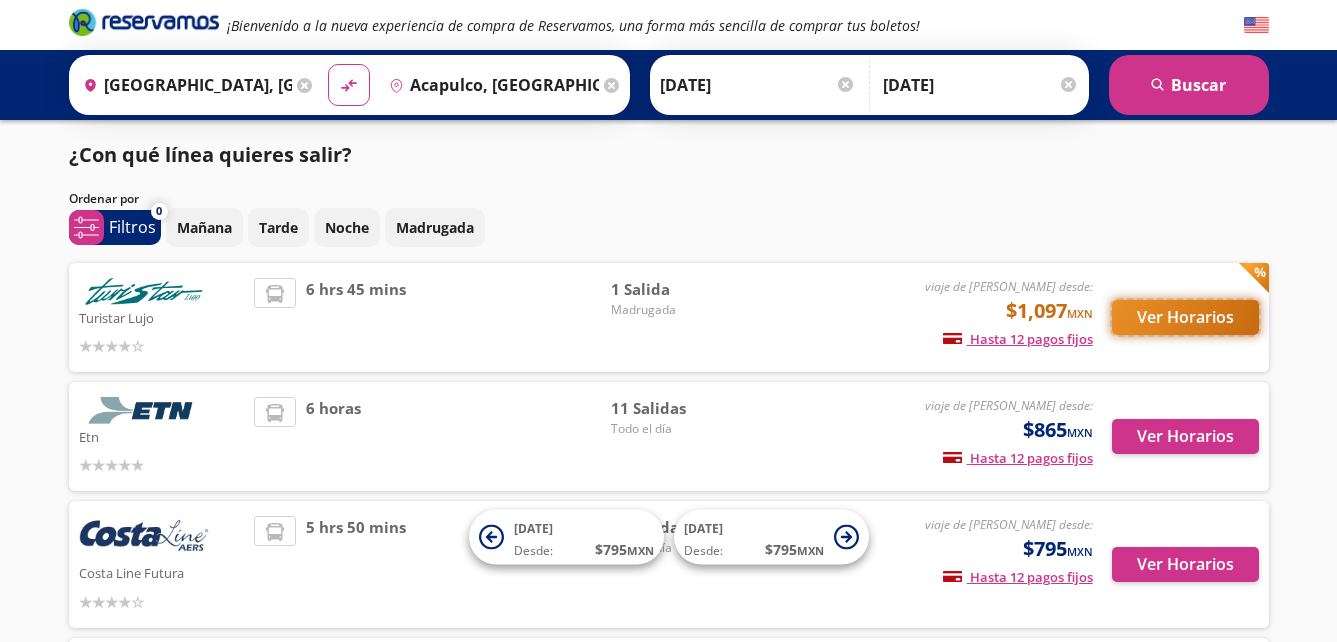 click on "Ver Horarios" at bounding box center [1185, 317] 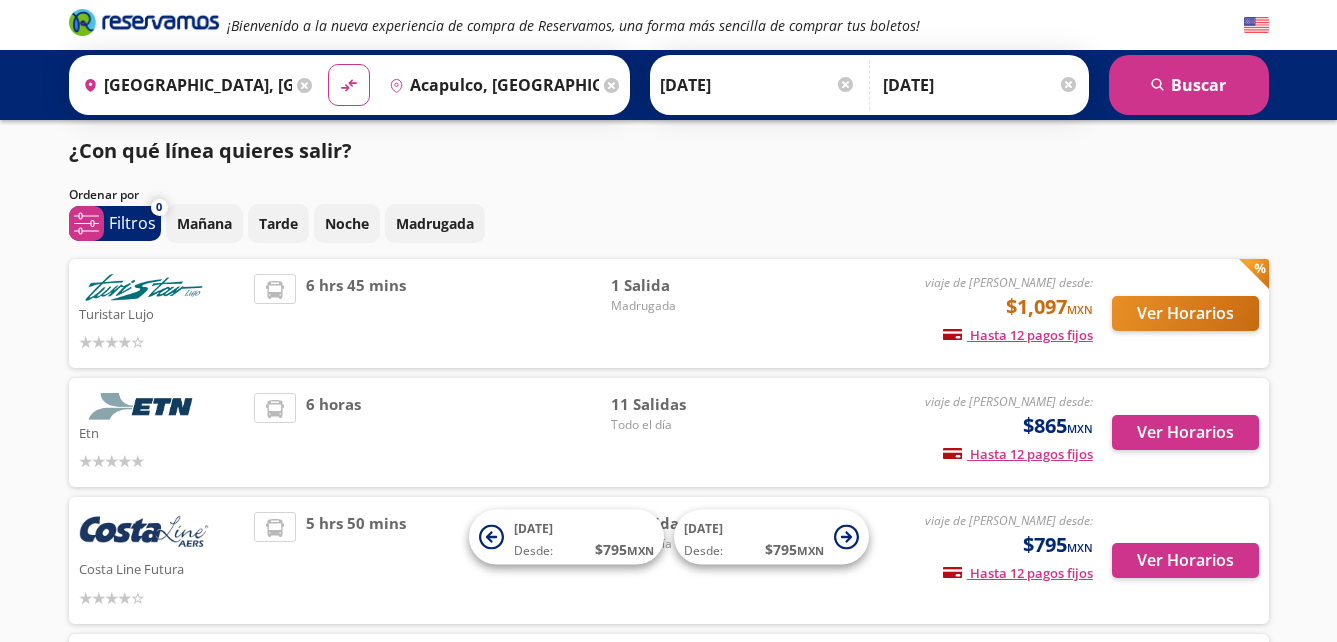 scroll, scrollTop: 0, scrollLeft: 0, axis: both 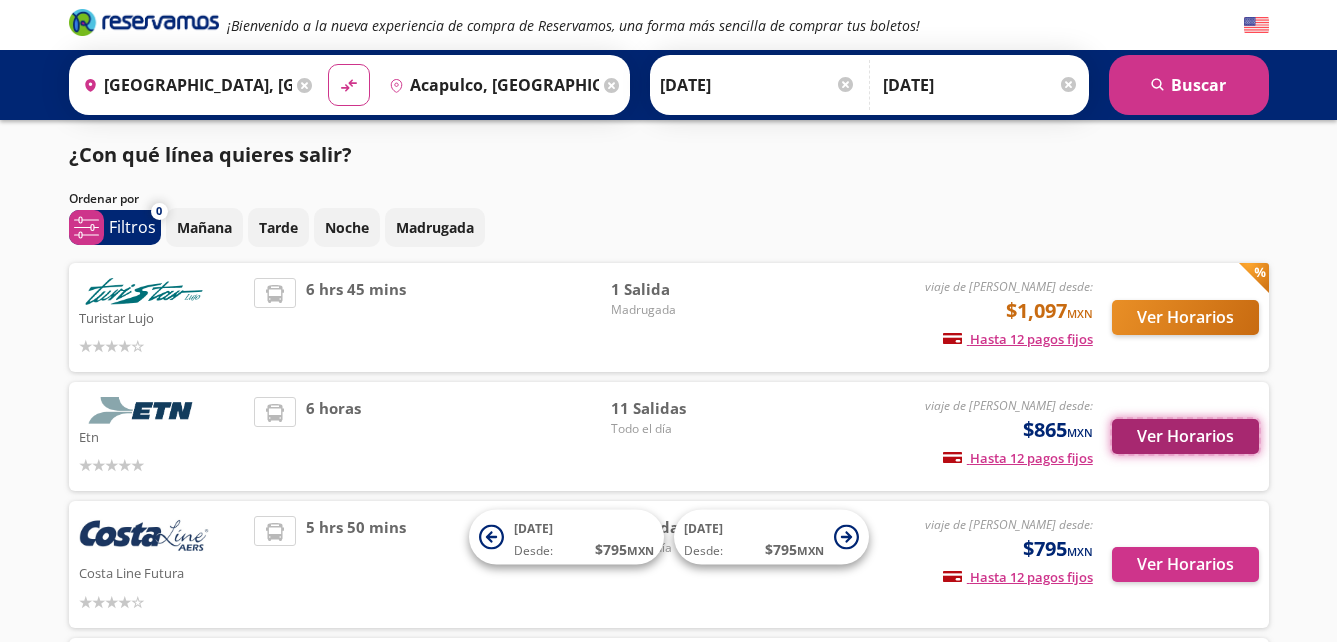 click on "Ver Horarios" at bounding box center (1185, 436) 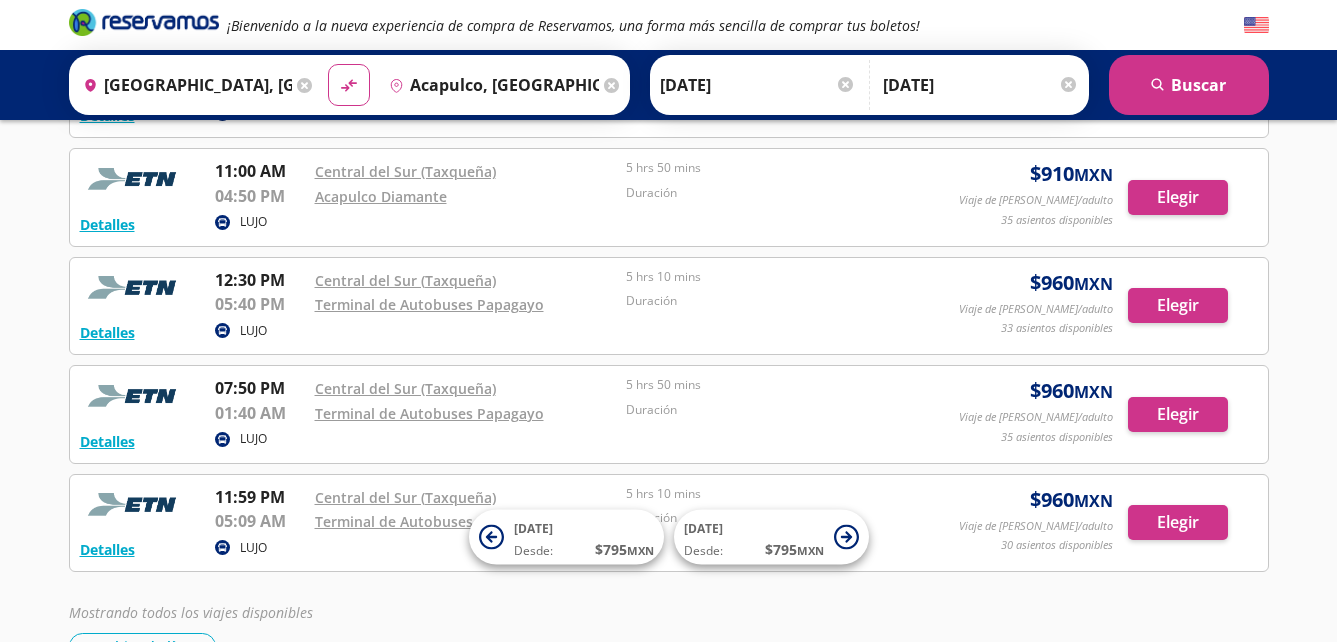 scroll, scrollTop: 858, scrollLeft: 0, axis: vertical 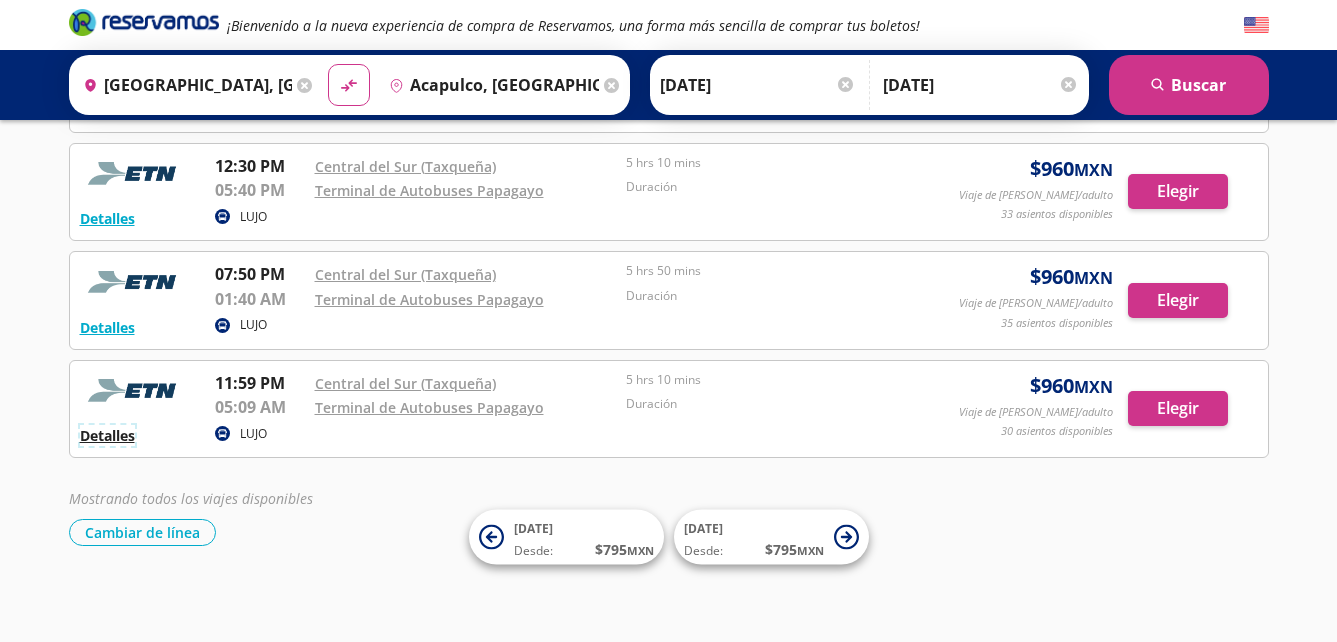 click on "Detalles" at bounding box center [107, 435] 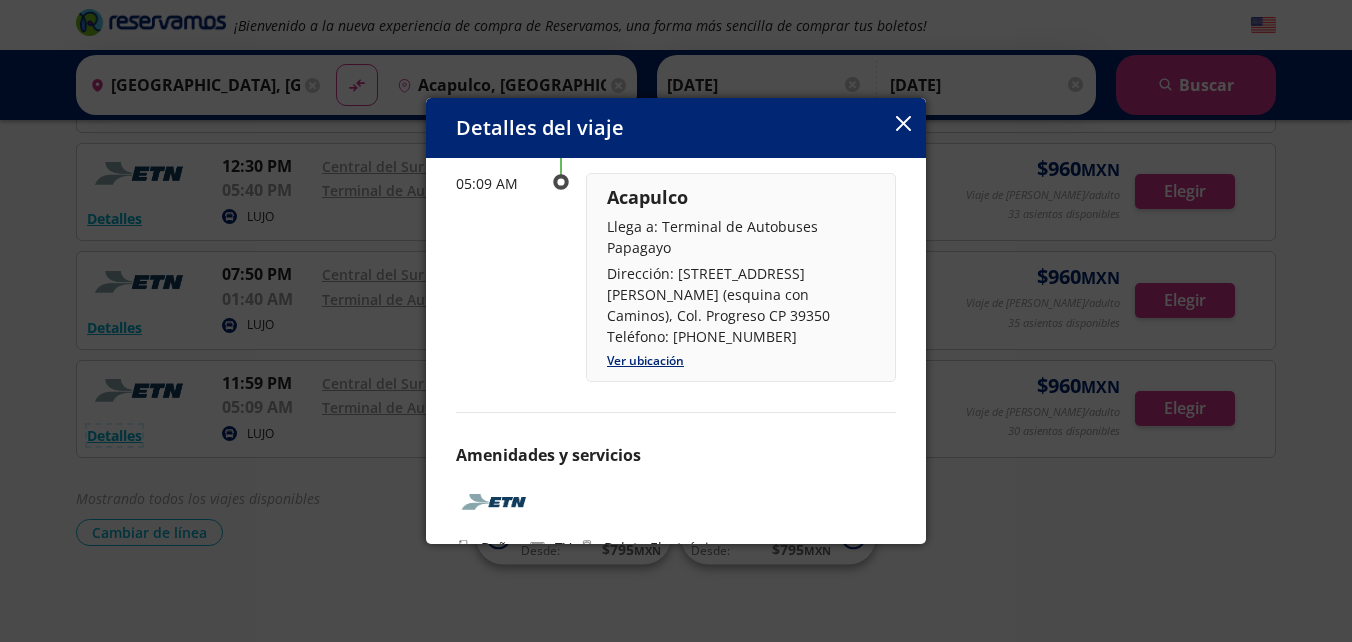 scroll, scrollTop: 318, scrollLeft: 0, axis: vertical 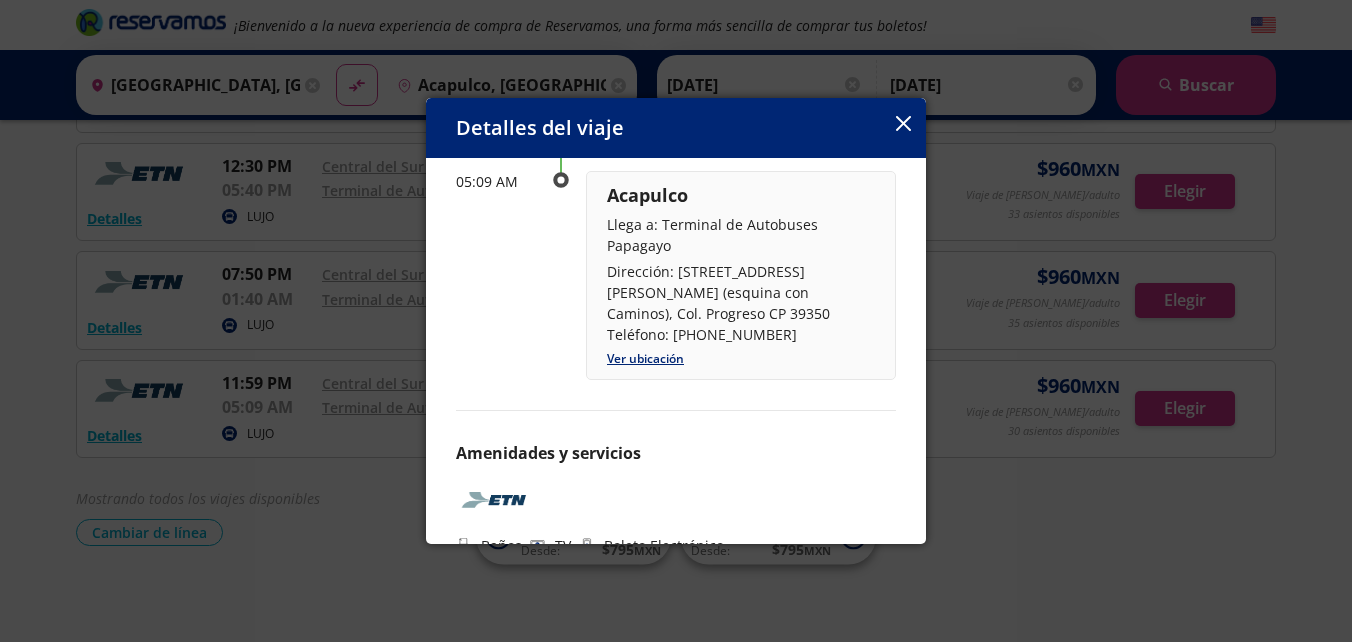 click 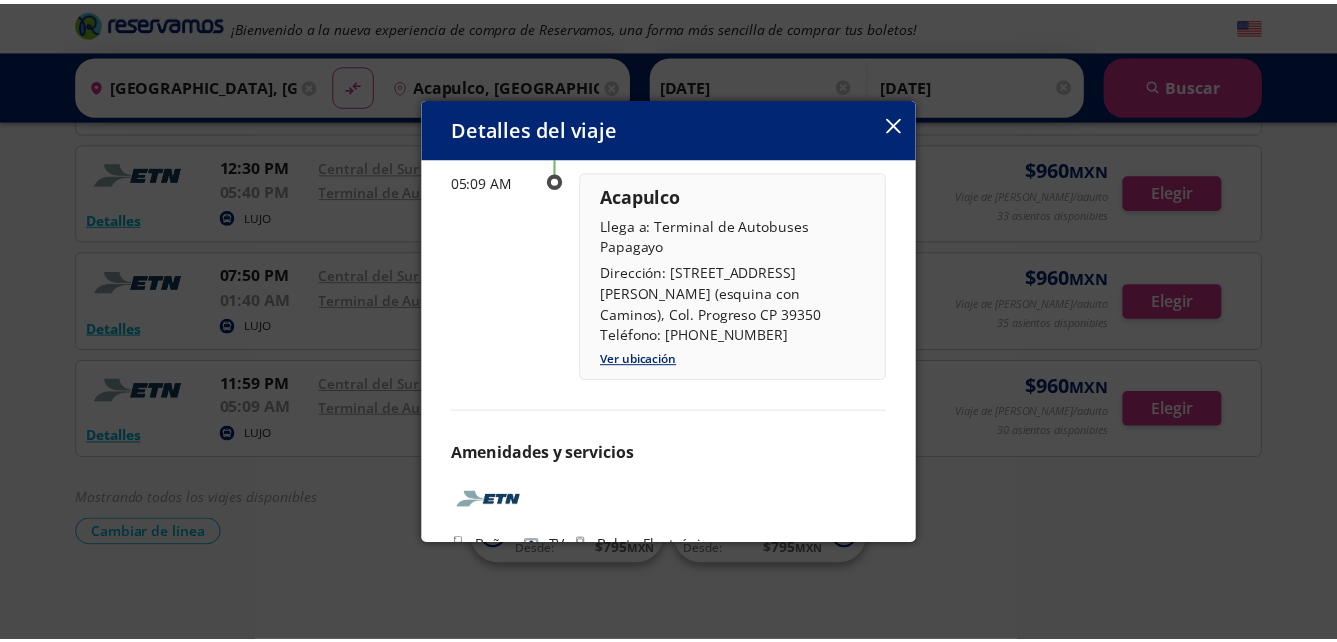 scroll, scrollTop: 0, scrollLeft: 0, axis: both 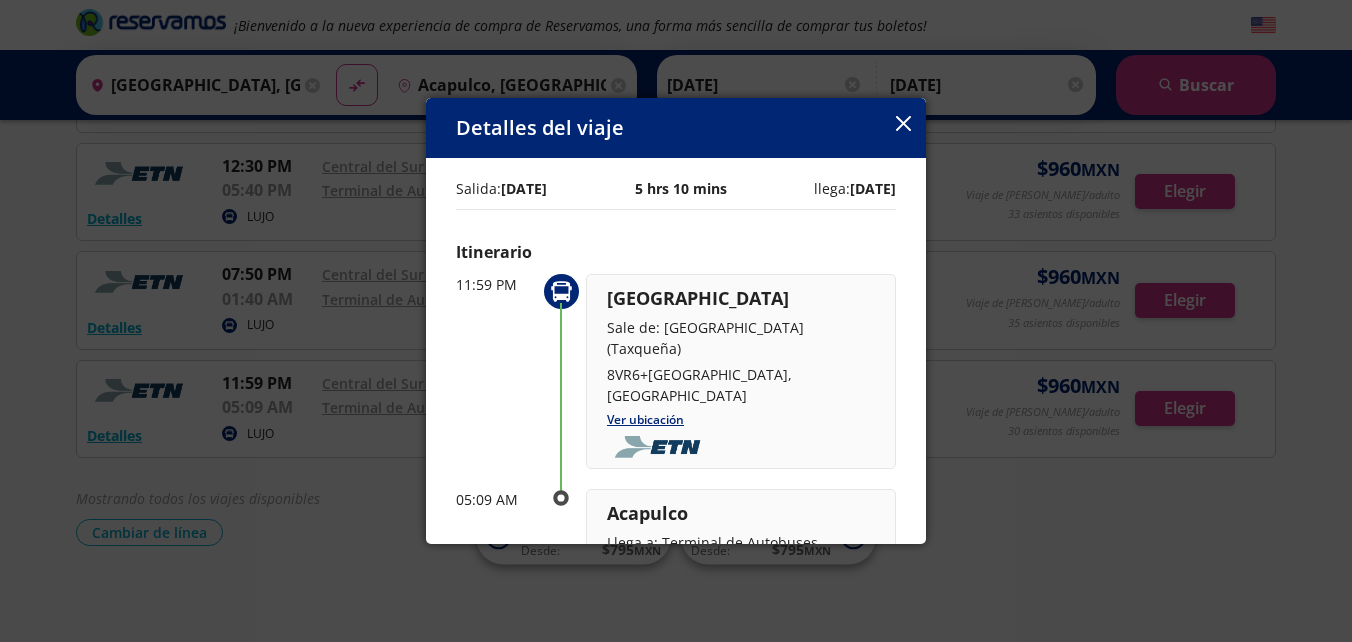 click at bounding box center (903, 125) 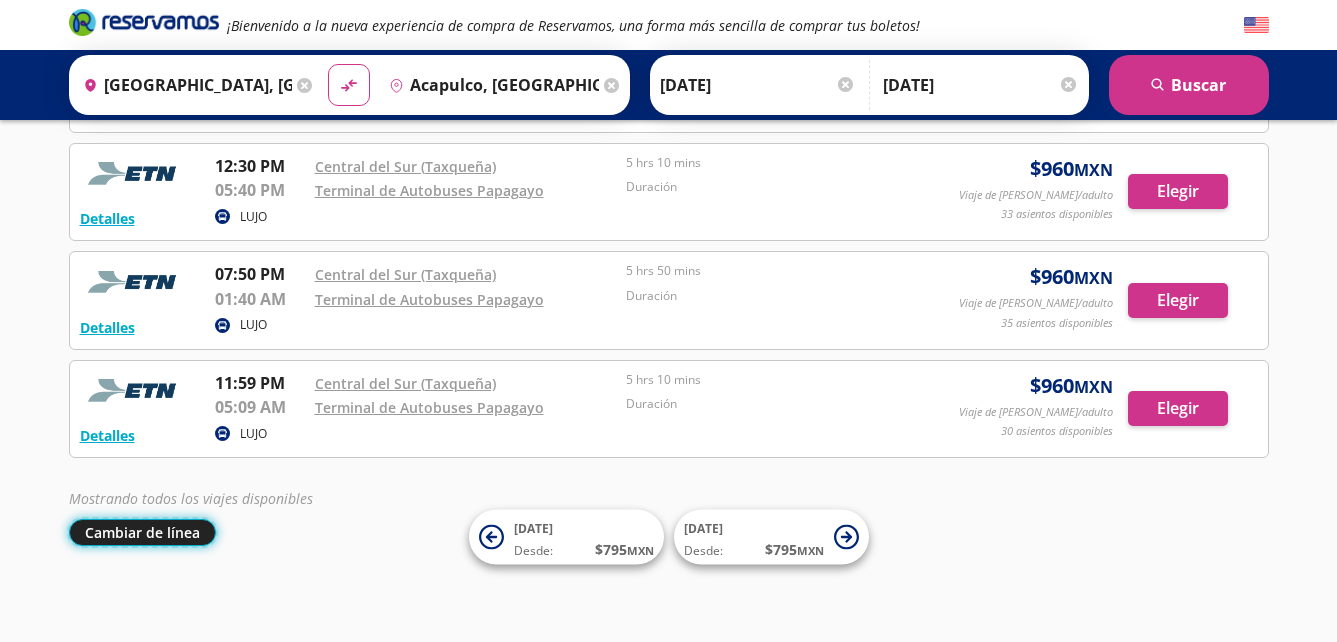 click on "Cambiar de línea" at bounding box center (142, 532) 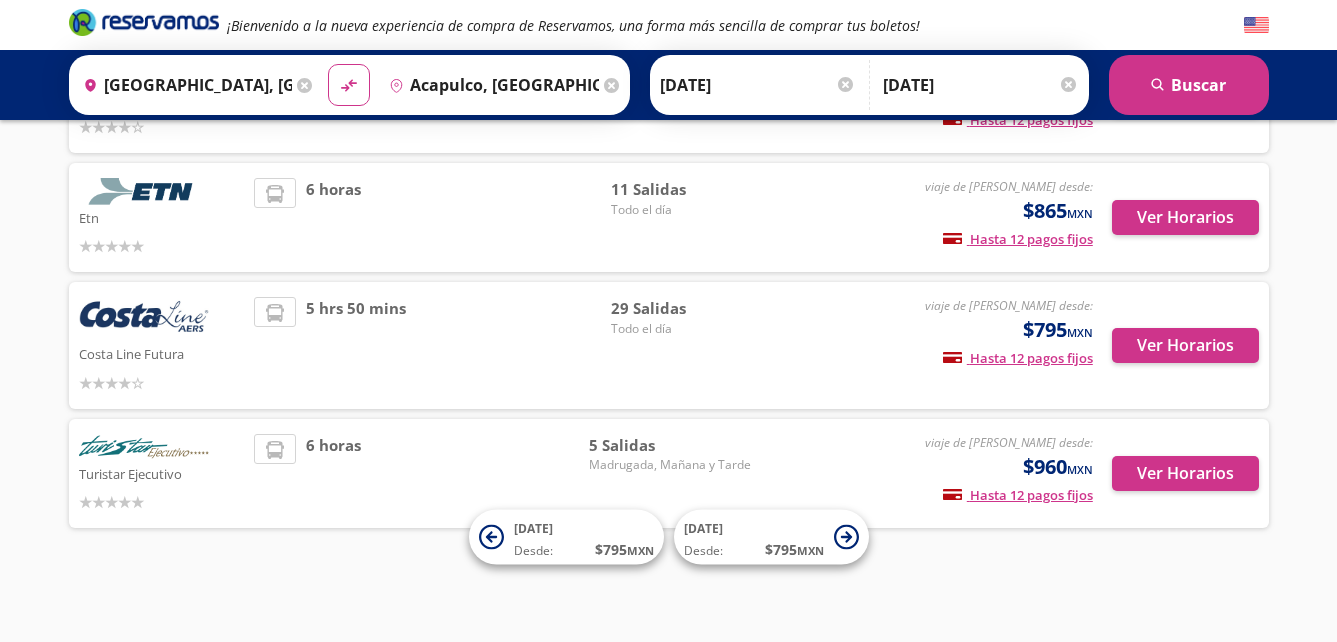 scroll, scrollTop: 219, scrollLeft: 0, axis: vertical 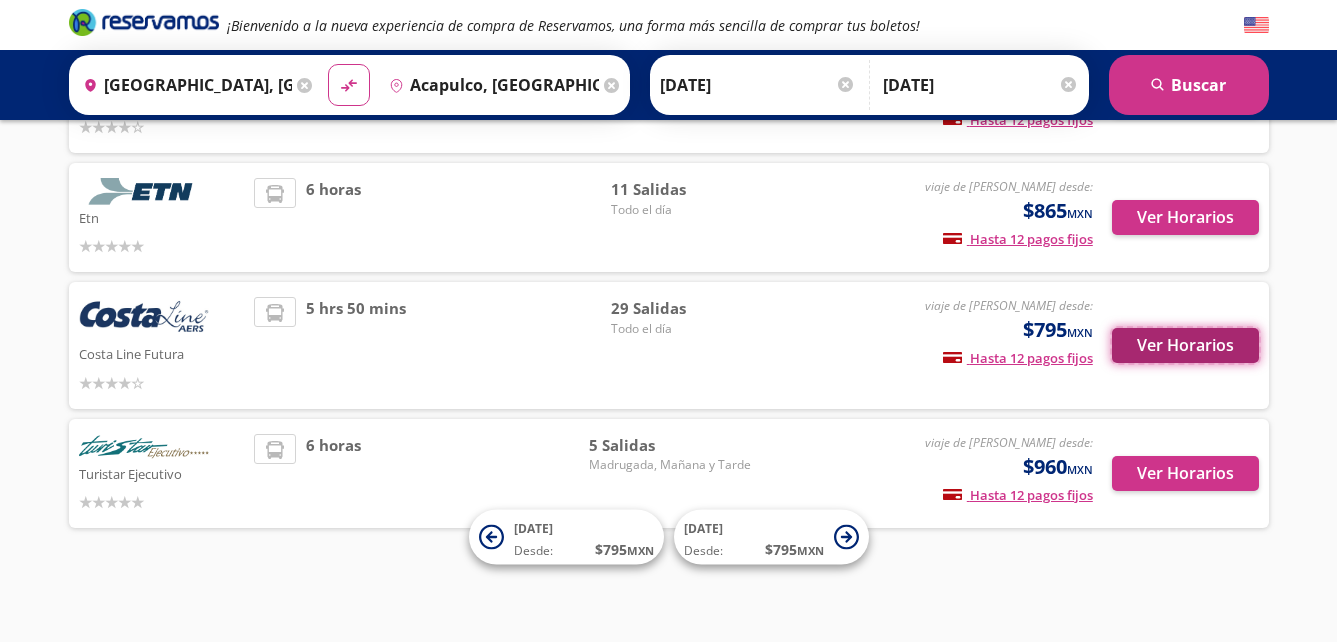 click on "Ver Horarios" at bounding box center (1185, 345) 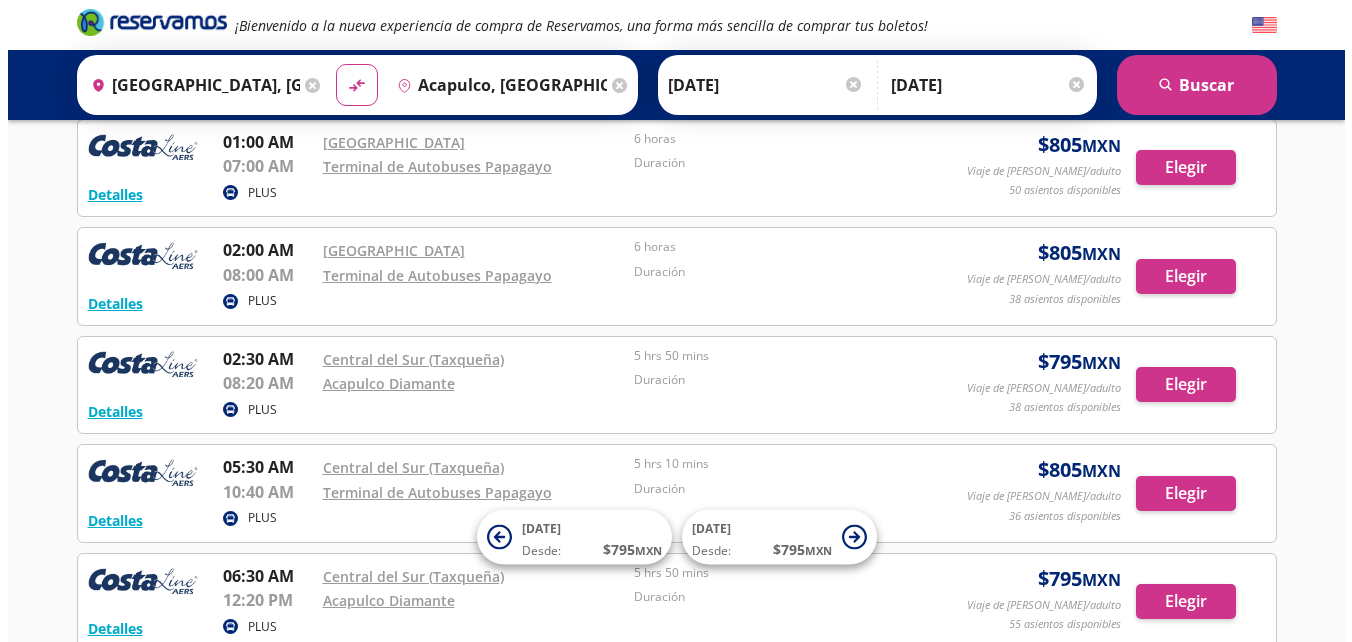 scroll, scrollTop: 0, scrollLeft: 0, axis: both 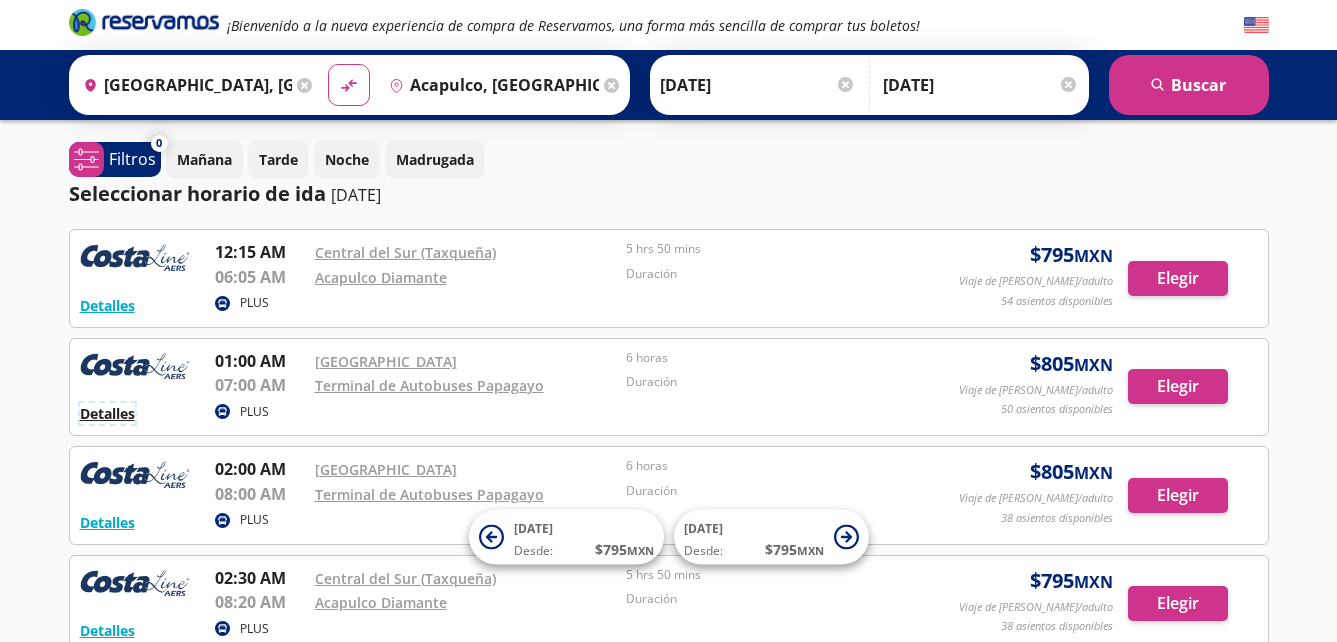 click on "Detalles" at bounding box center (107, 413) 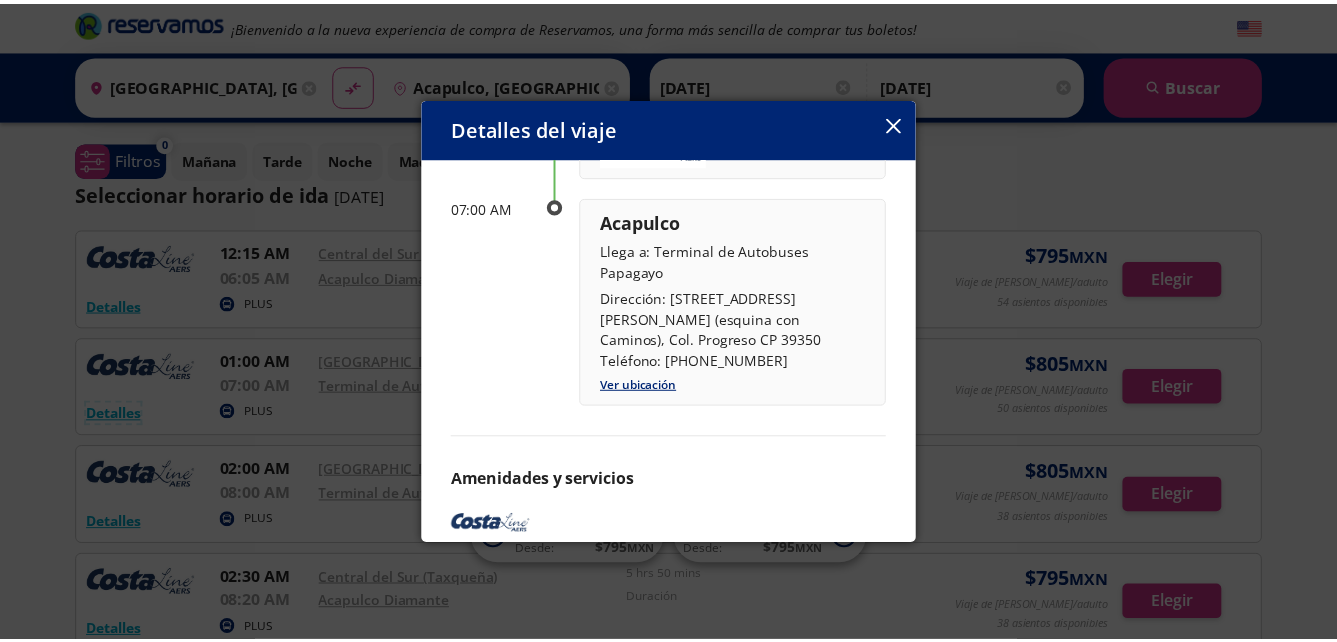 scroll, scrollTop: 354, scrollLeft: 0, axis: vertical 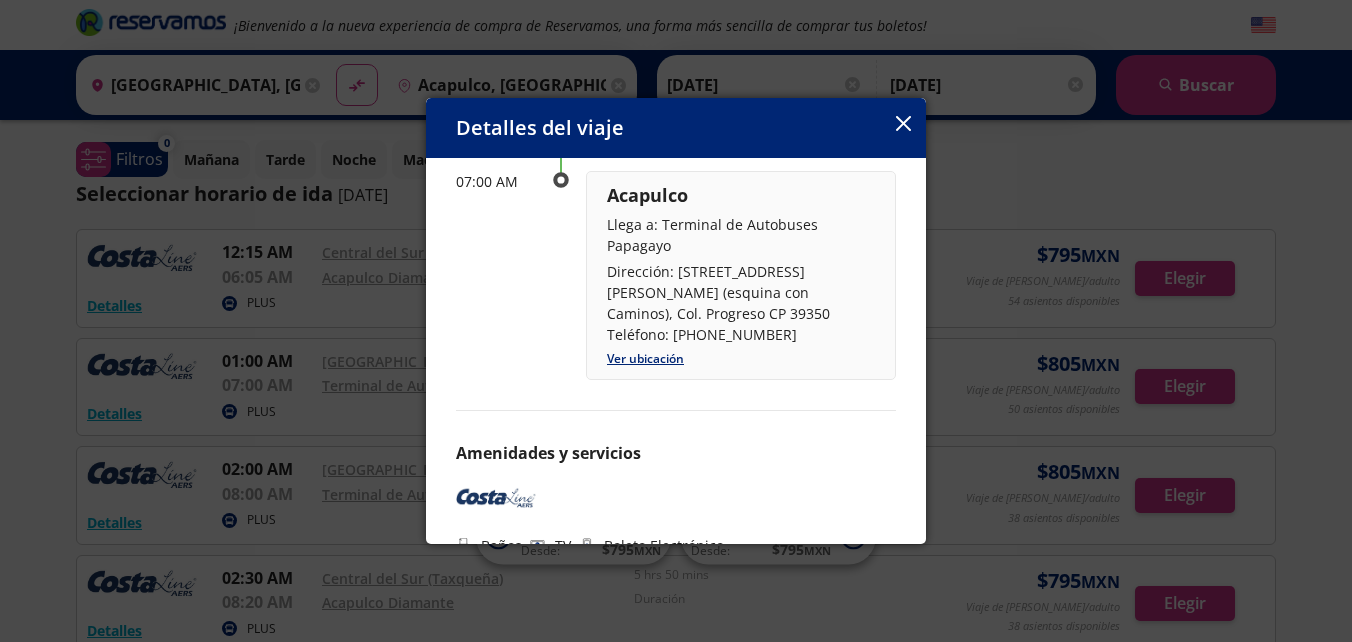click on "Detalles del viaje" at bounding box center (676, 128) 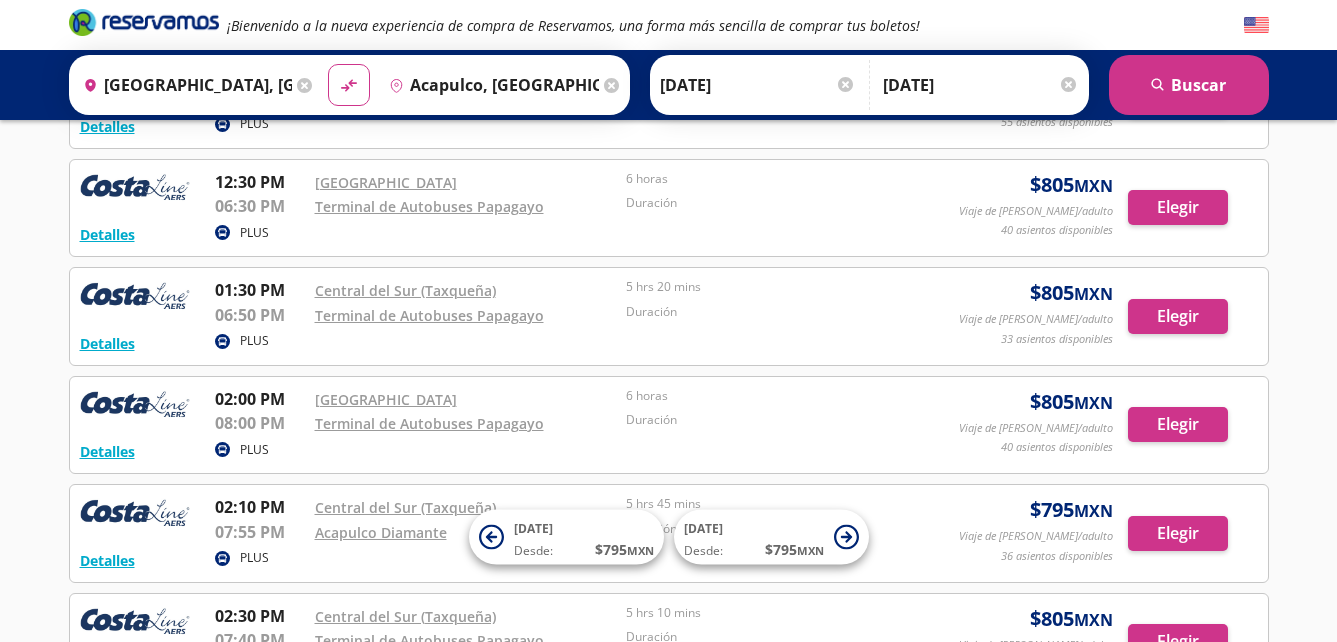 scroll, scrollTop: 1677, scrollLeft: 0, axis: vertical 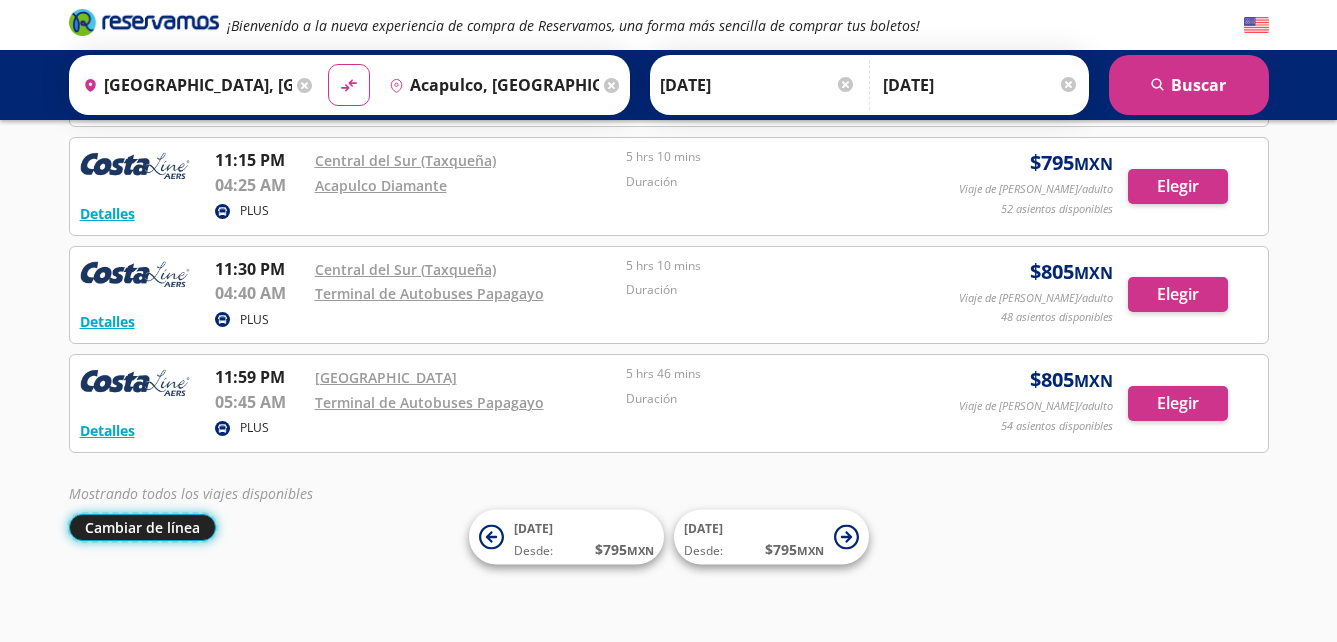 click on "Cambiar de línea" at bounding box center (142, 527) 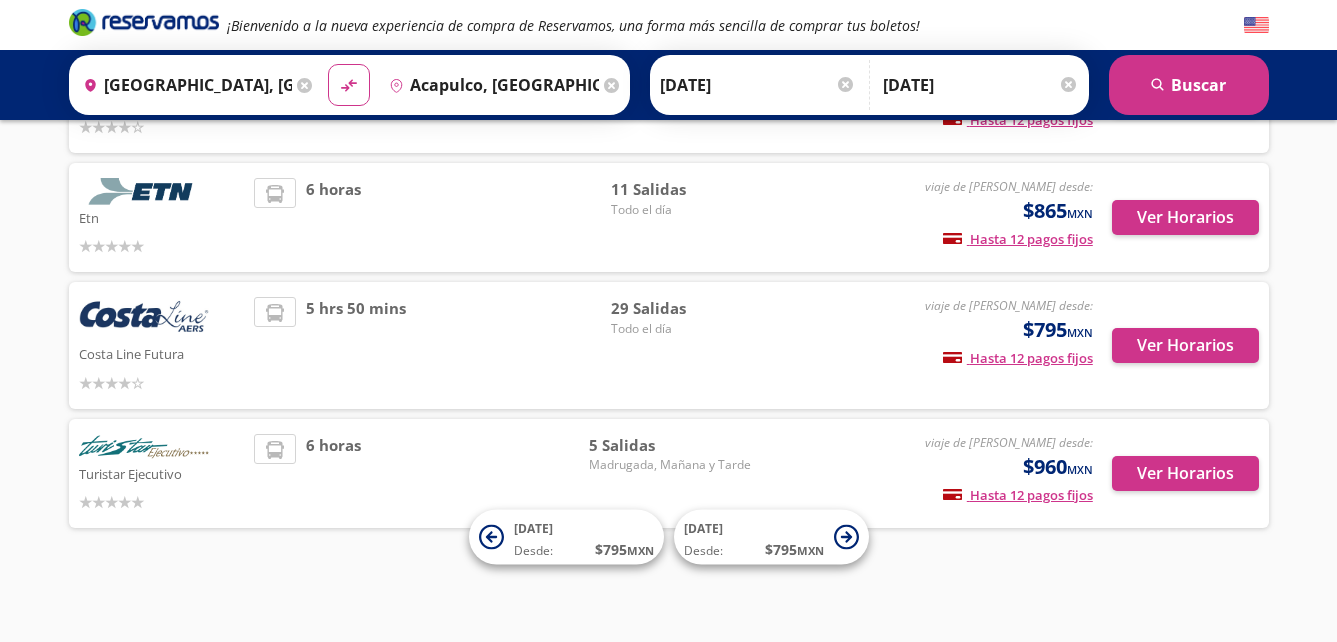 scroll, scrollTop: 219, scrollLeft: 0, axis: vertical 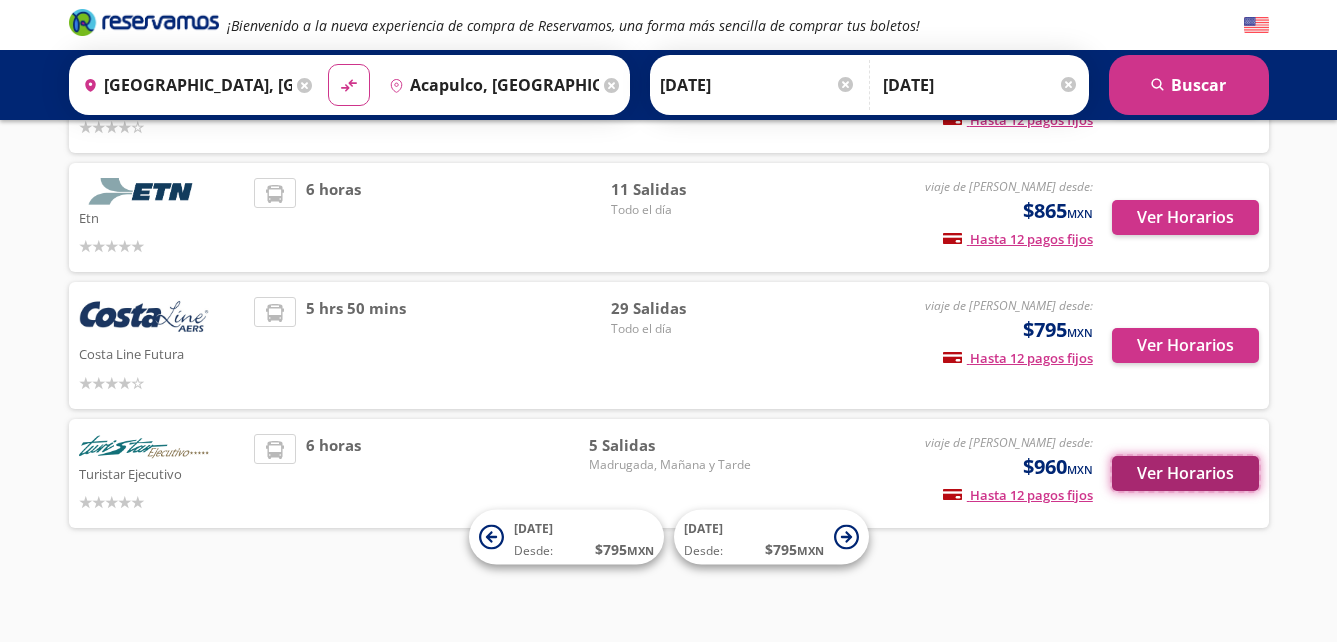 click on "Ver Horarios" at bounding box center [1185, 473] 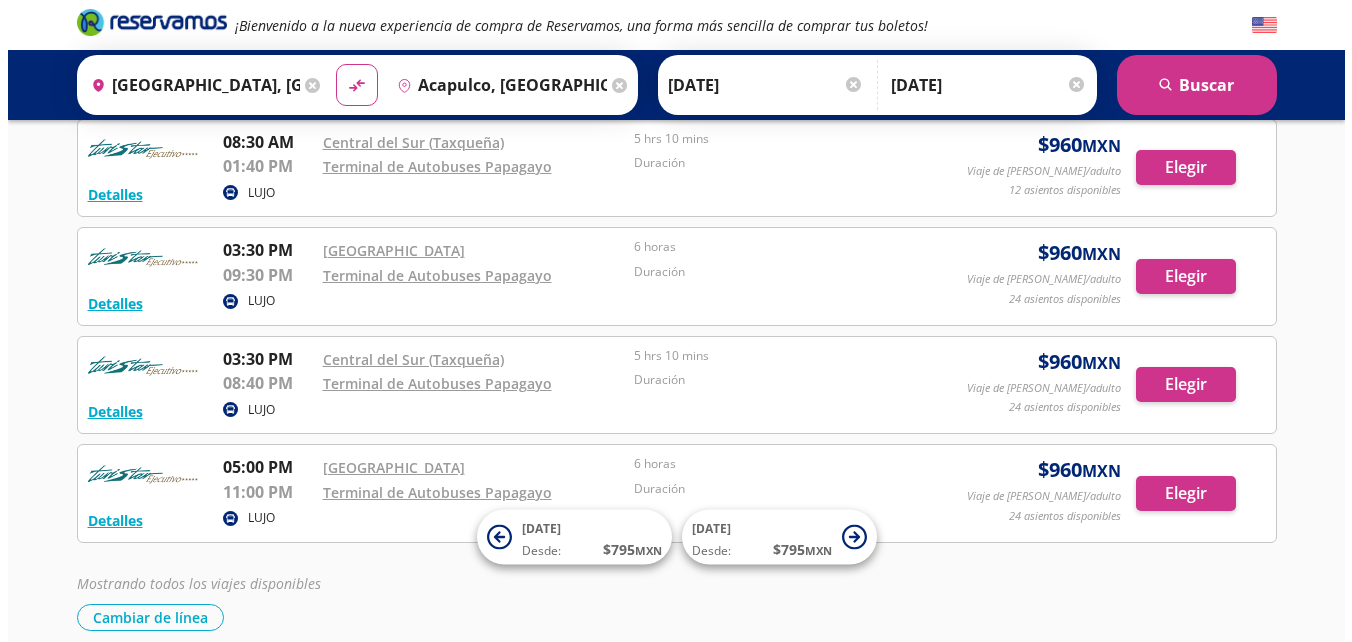scroll, scrollTop: 0, scrollLeft: 0, axis: both 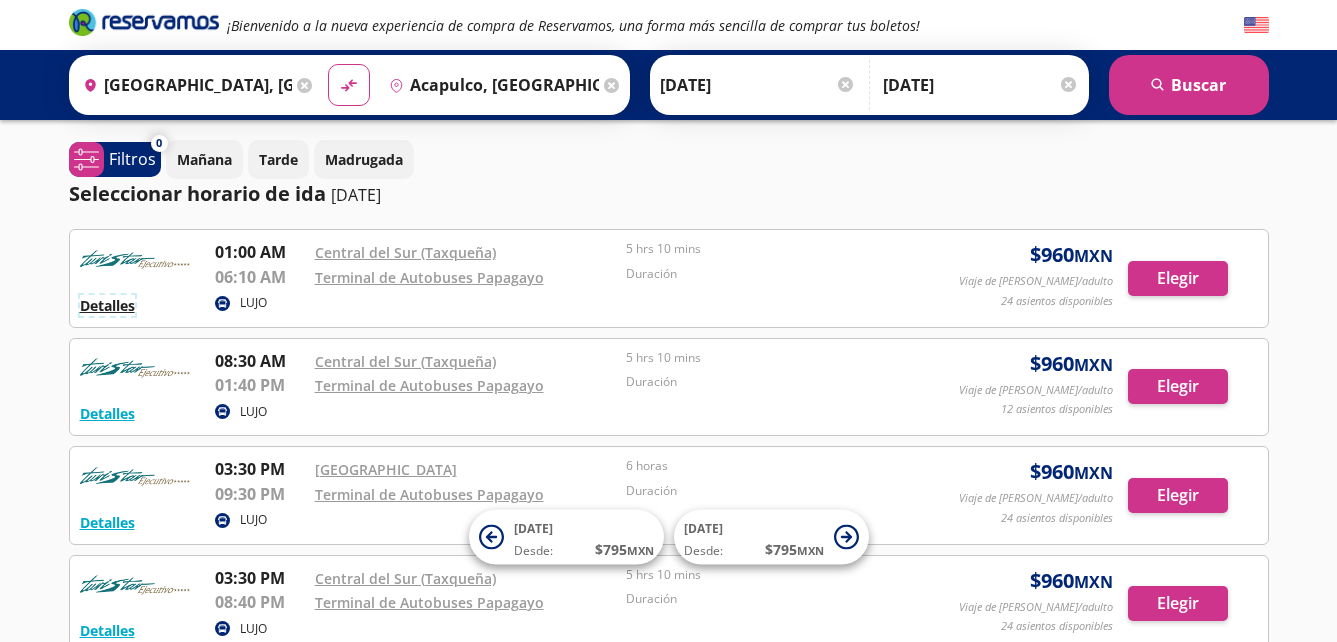 click on "Detalles" at bounding box center [107, 305] 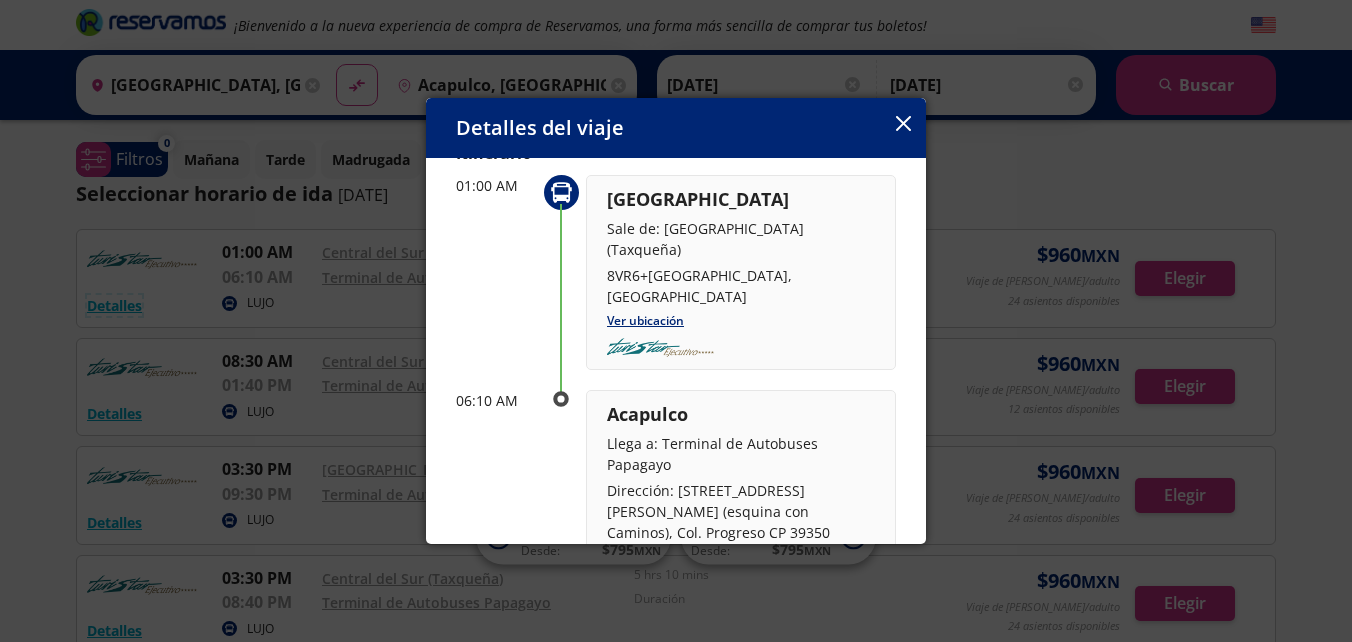 scroll, scrollTop: 100, scrollLeft: 0, axis: vertical 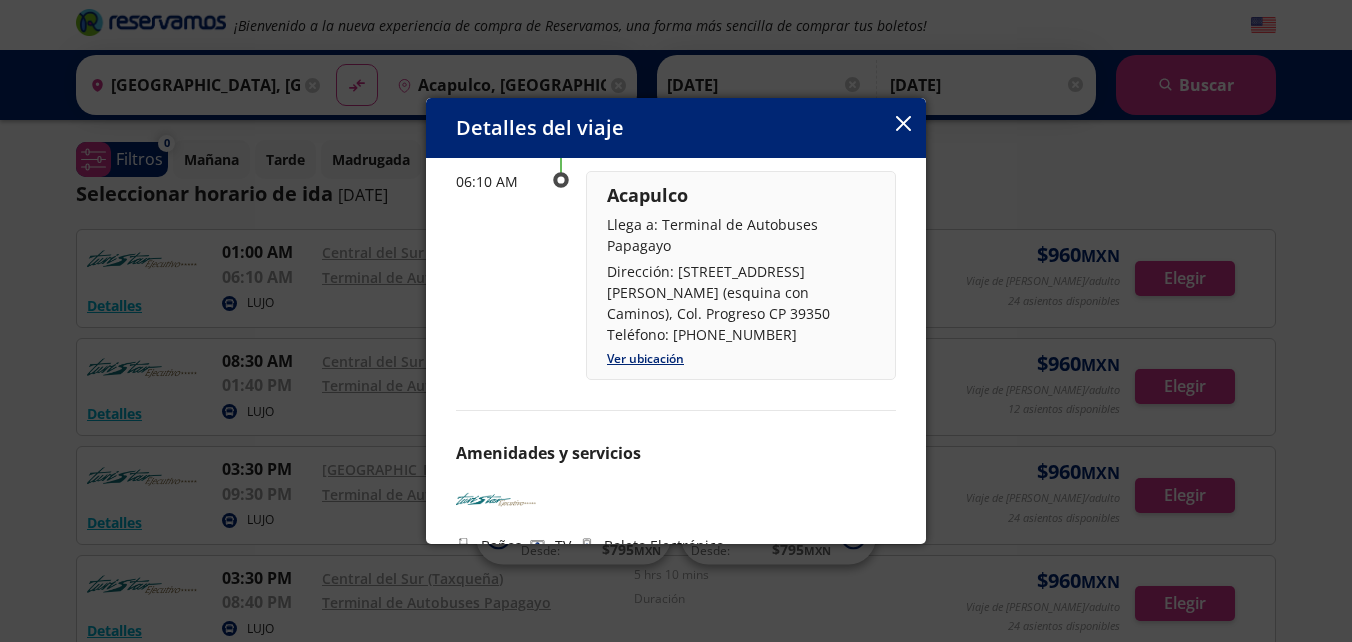 click 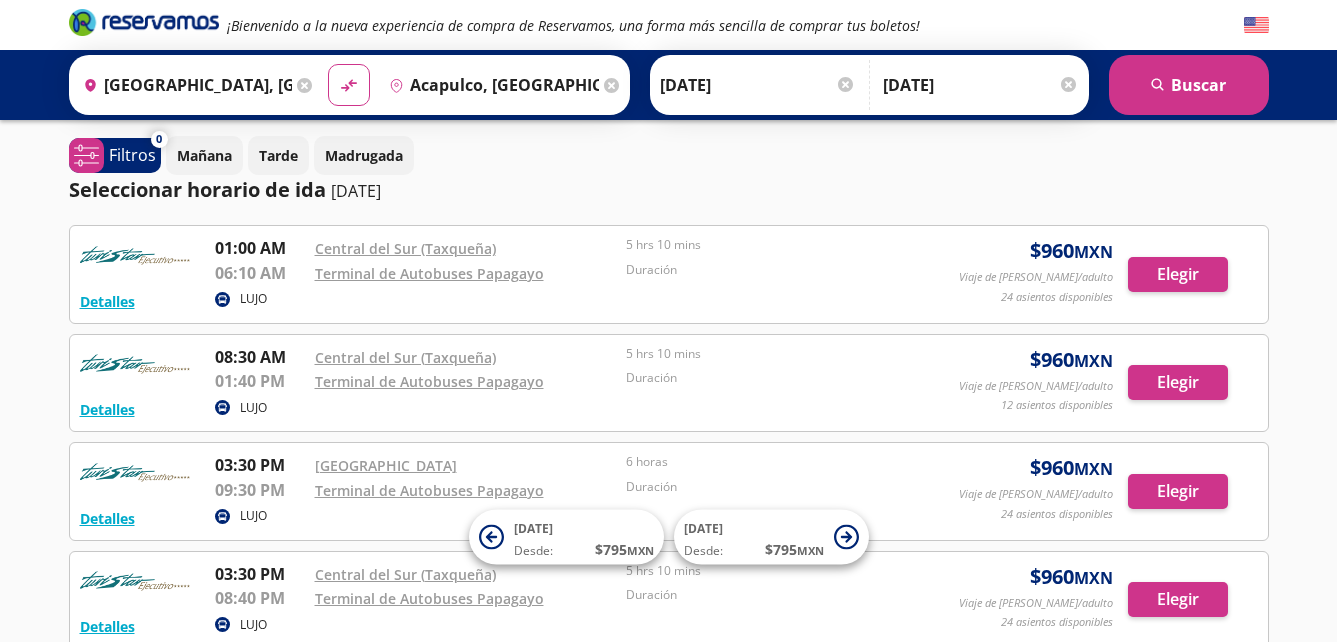 scroll, scrollTop: 0, scrollLeft: 0, axis: both 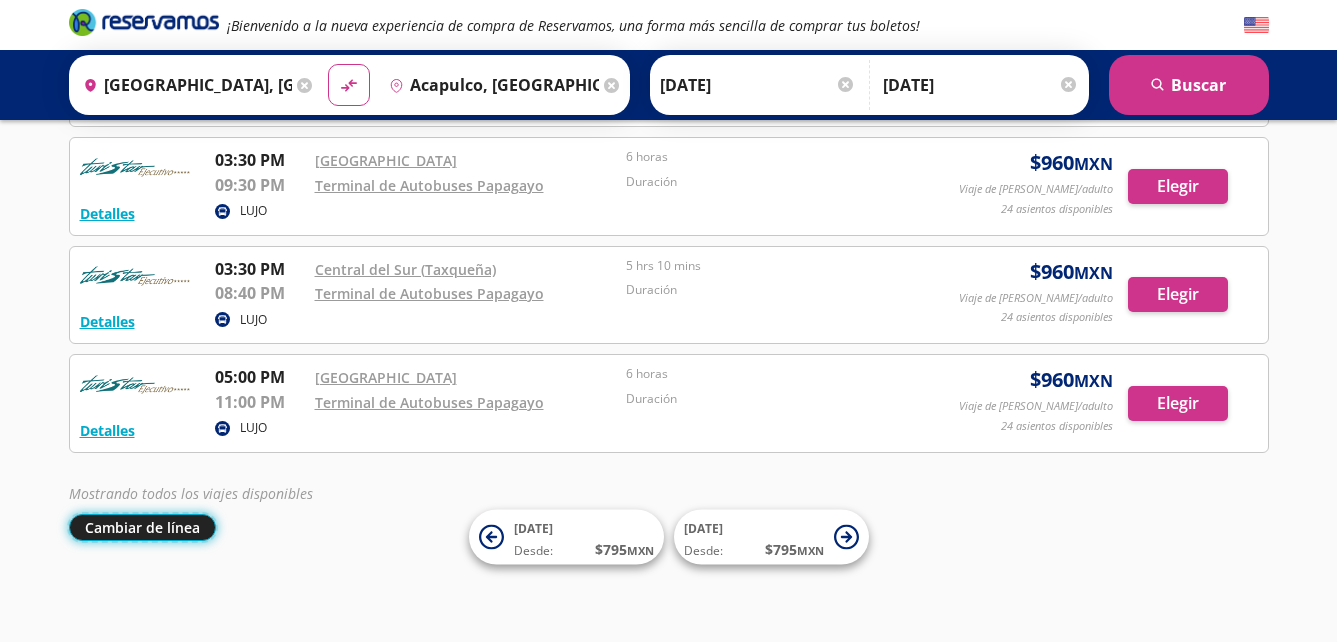 click on "Cambiar de línea" at bounding box center (142, 527) 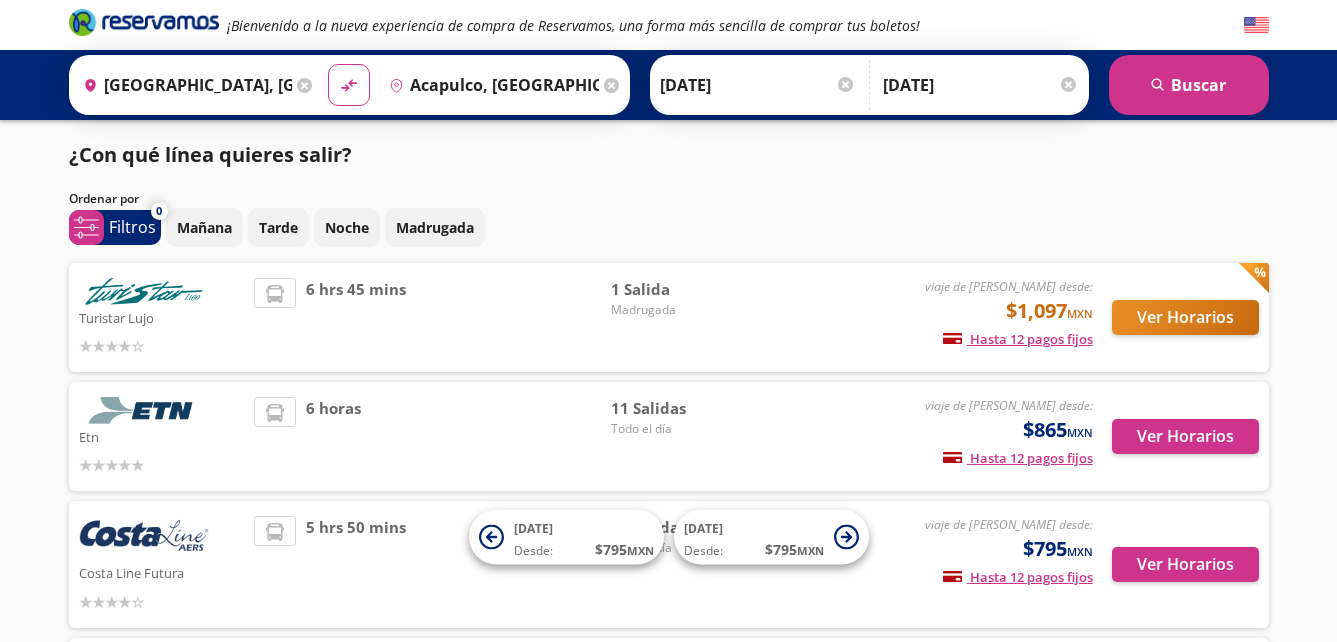 scroll, scrollTop: 0, scrollLeft: 0, axis: both 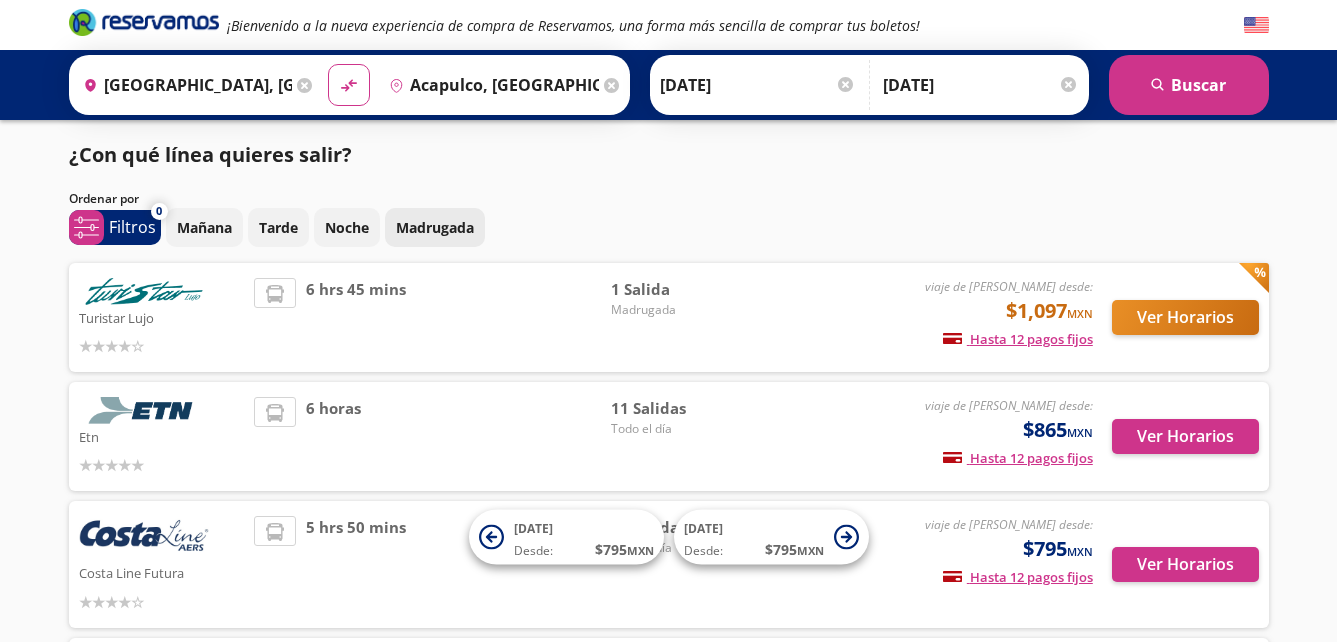click on "Madrugada" at bounding box center [435, 227] 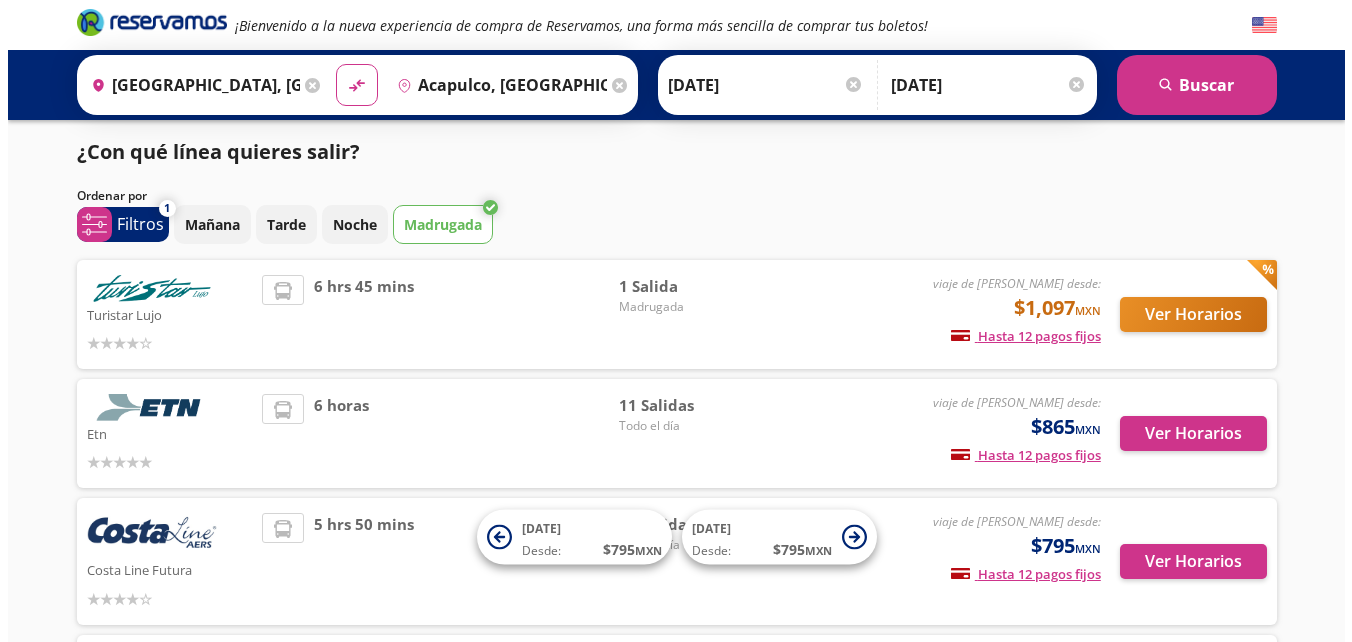 scroll, scrollTop: 0, scrollLeft: 0, axis: both 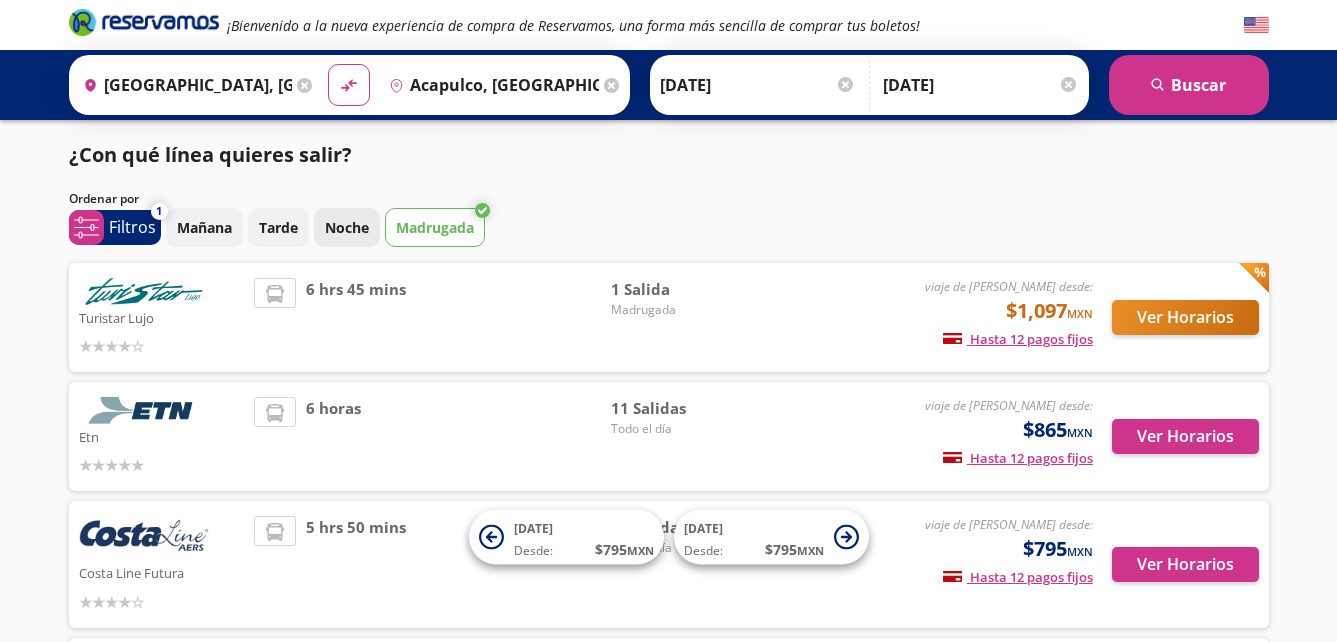 click on "Noche" at bounding box center (347, 227) 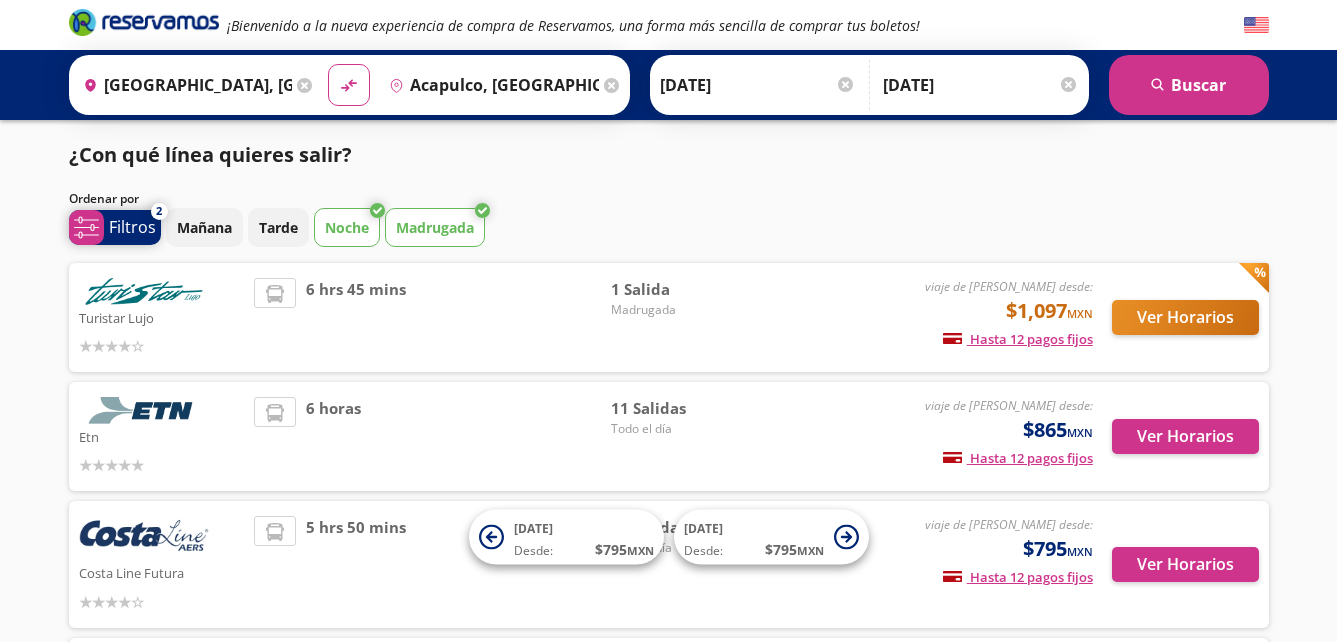 click on "system-uicons:filtering Filtros" at bounding box center (115, 227) 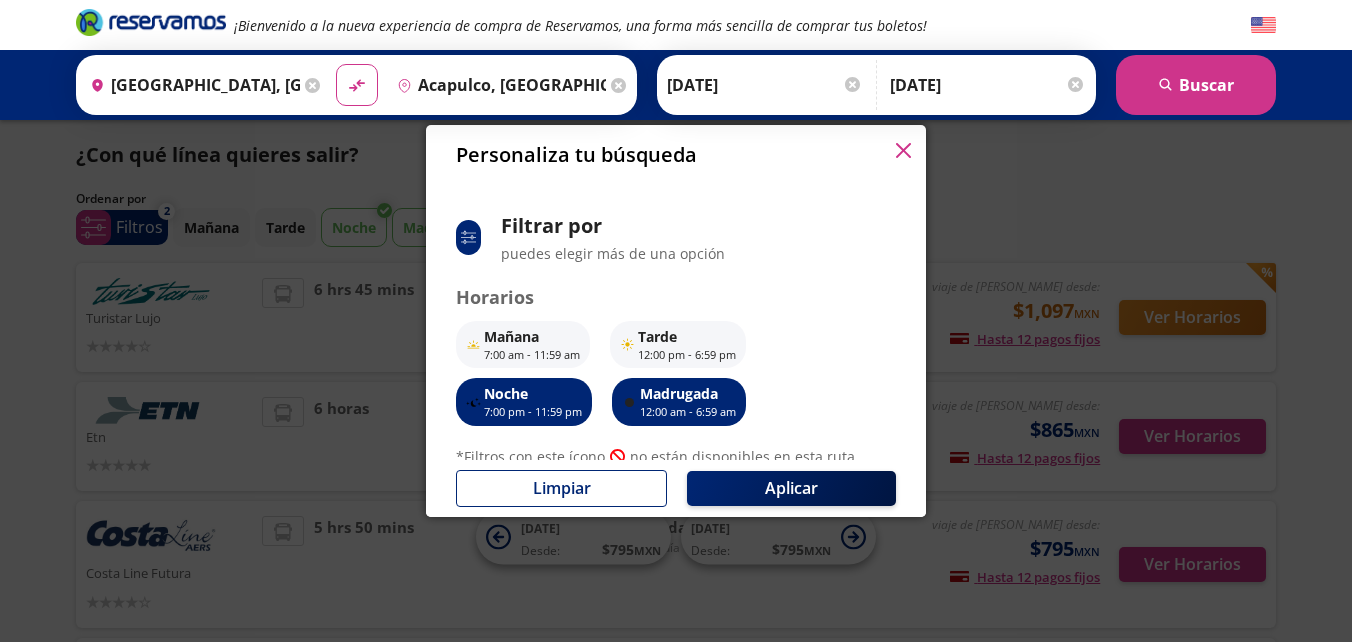 scroll, scrollTop: 152, scrollLeft: 0, axis: vertical 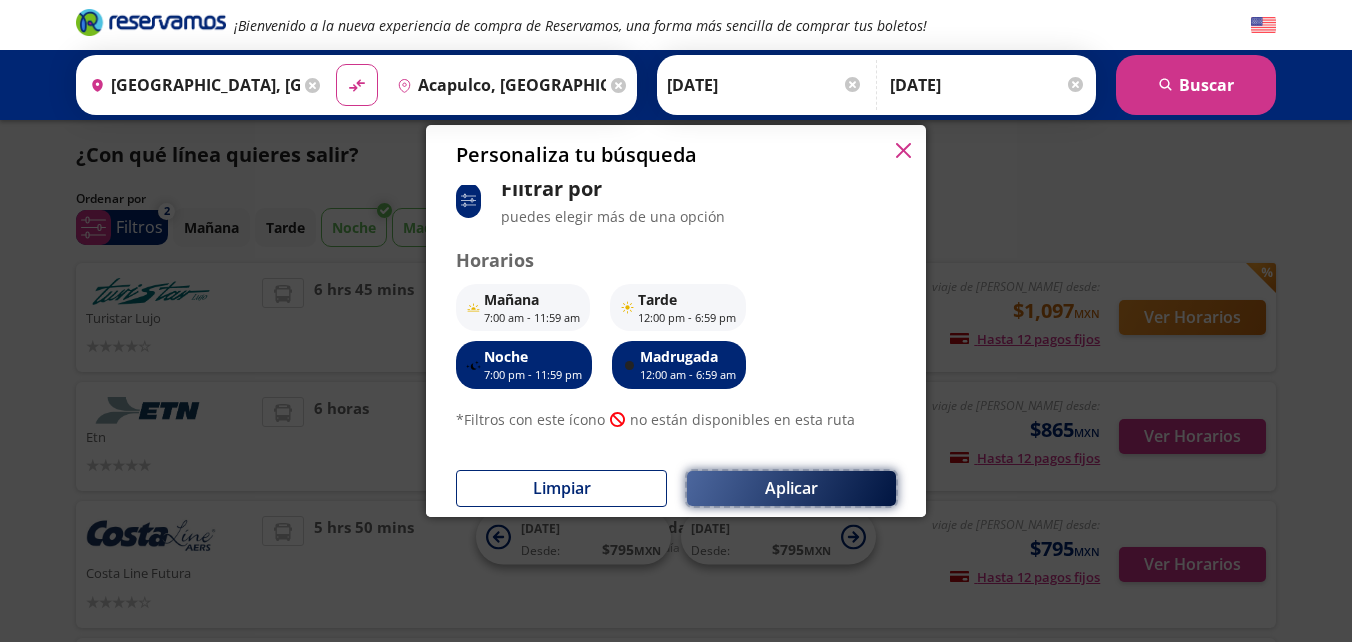 click on "Aplicar" at bounding box center [791, 488] 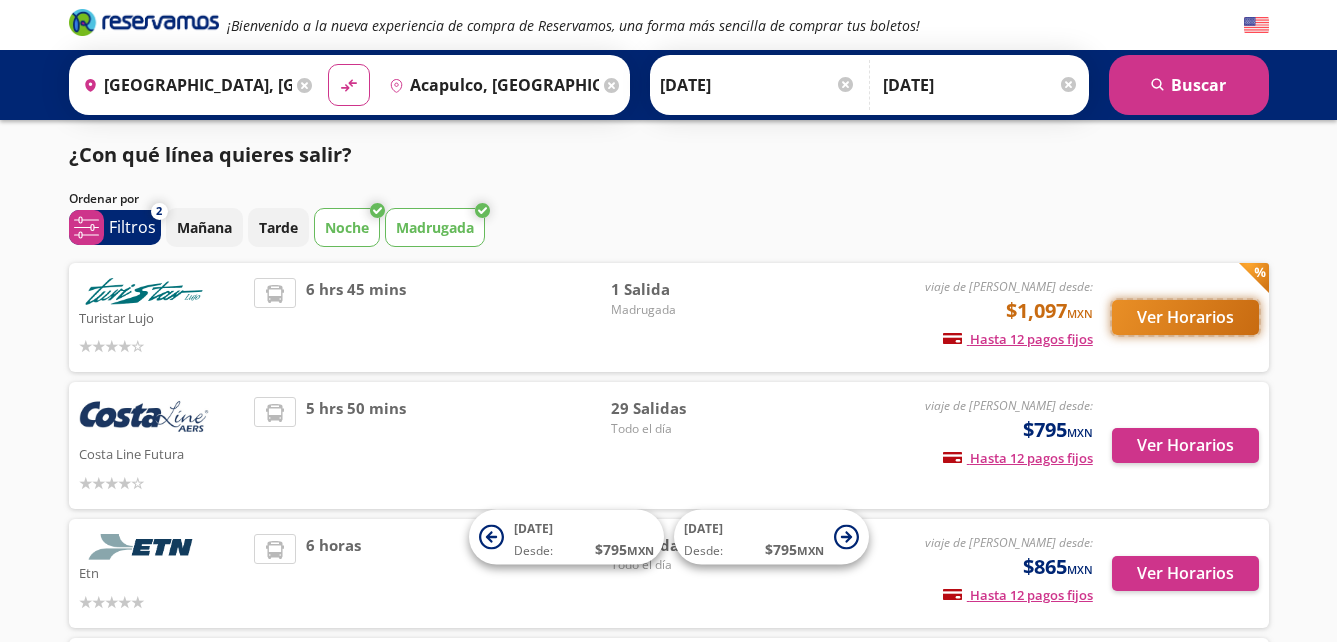 click on "Ver Horarios" at bounding box center [1185, 317] 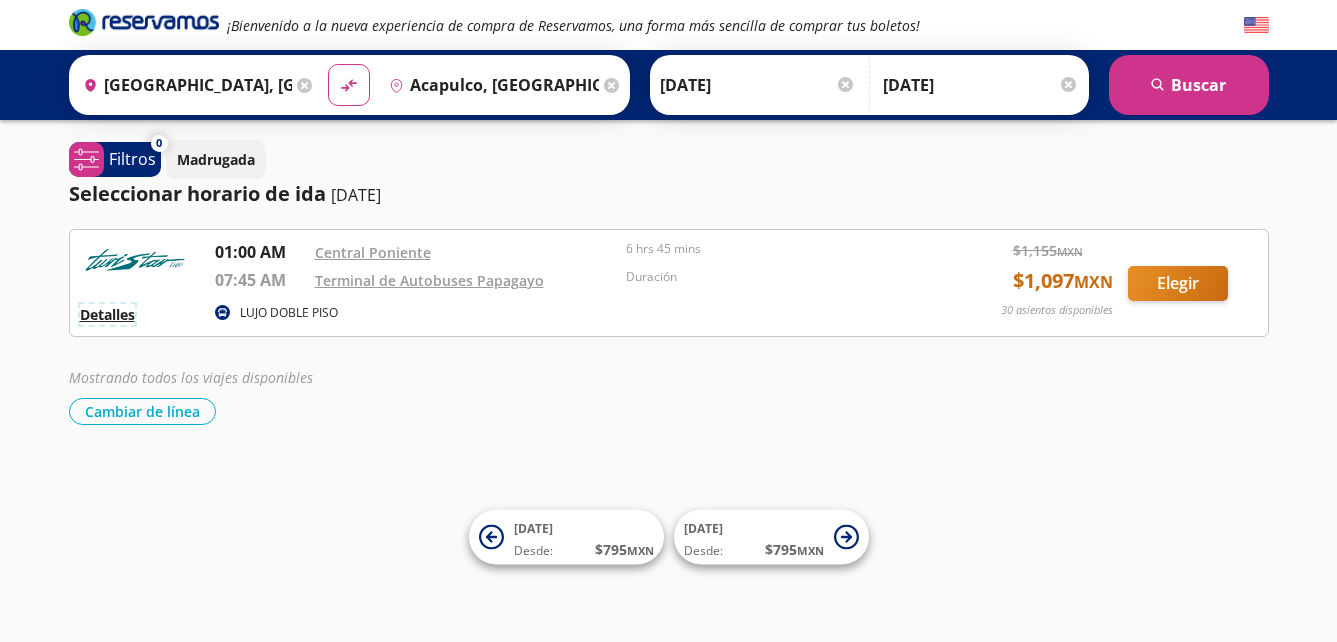 click on "Detalles" at bounding box center (107, 314) 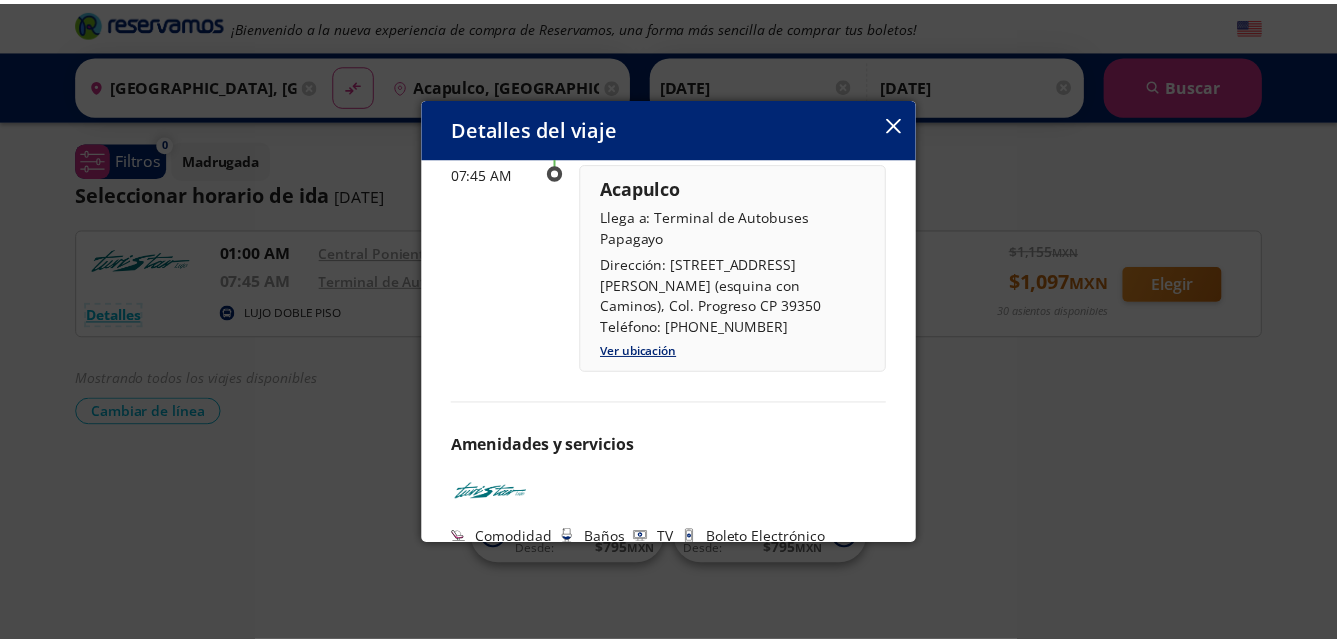 scroll, scrollTop: 360, scrollLeft: 0, axis: vertical 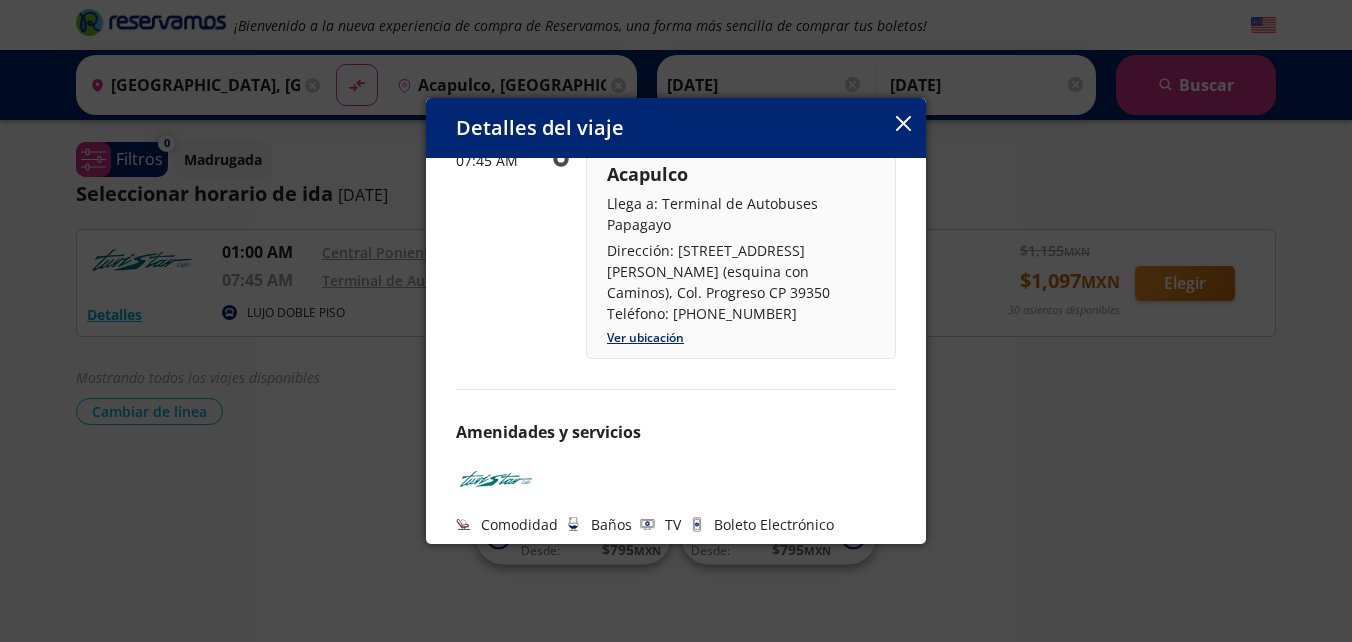 click 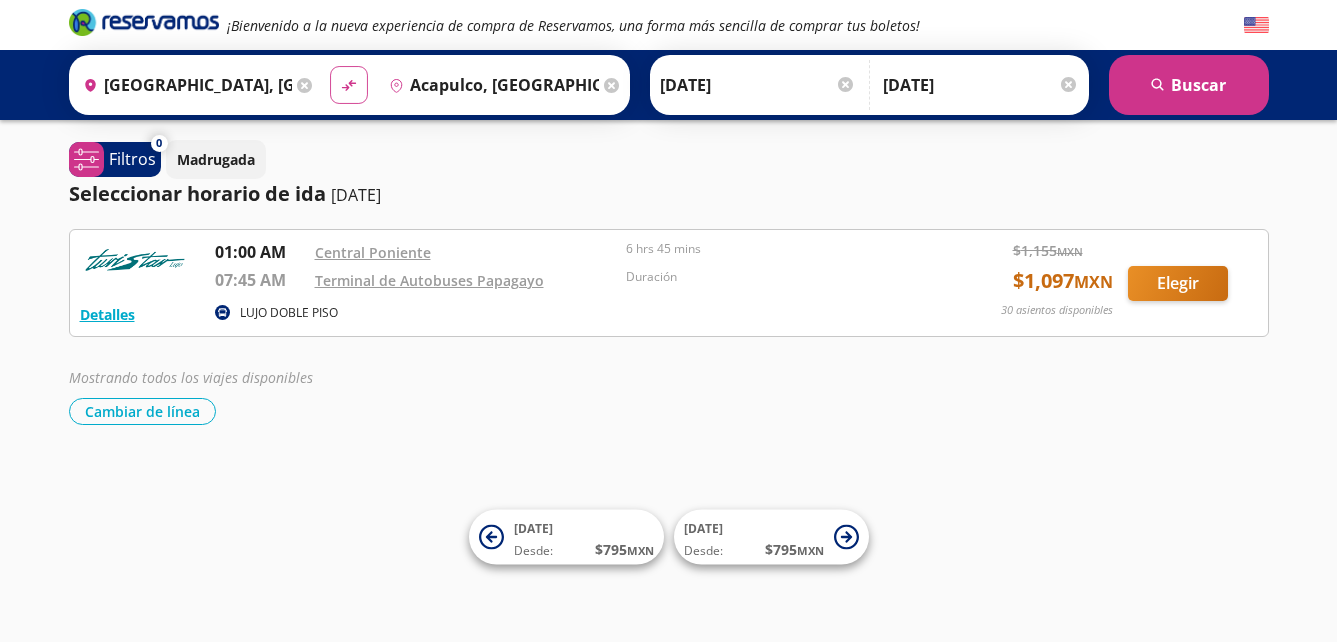 click on "material-symbols:compare-arrows-rounded" 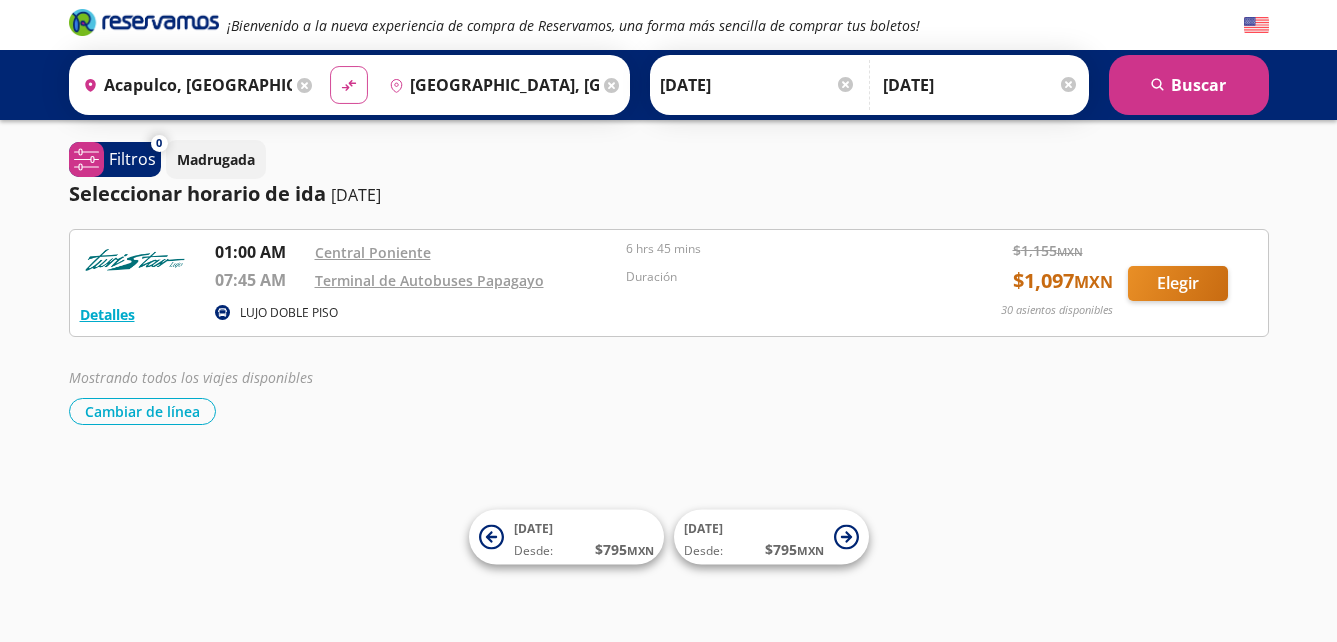 click on "material-symbols:compare-arrows-rounded" 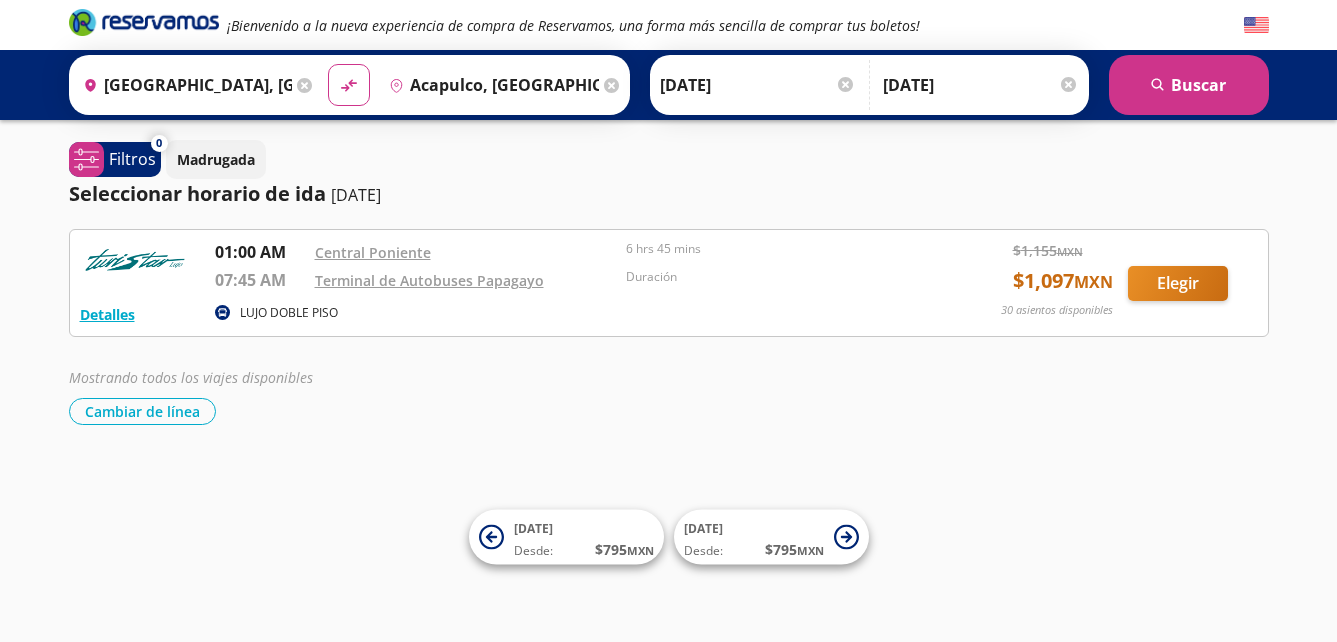 scroll, scrollTop: 1, scrollLeft: 0, axis: vertical 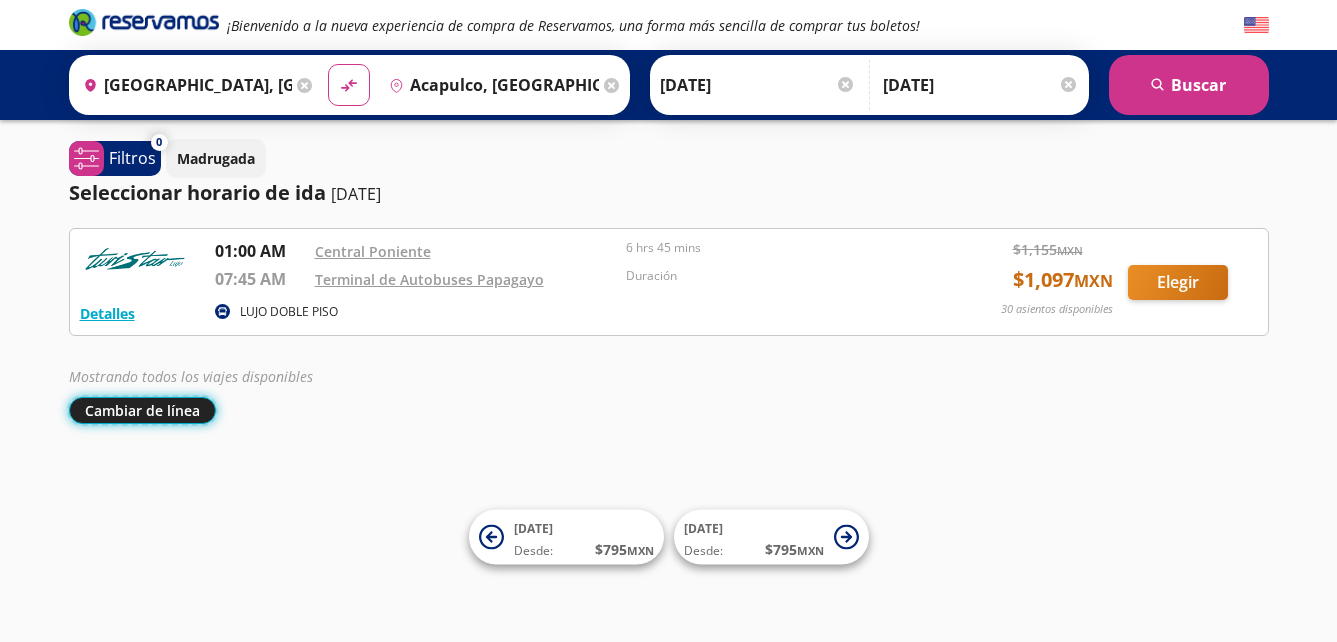 click on "Cambiar de línea" at bounding box center (142, 410) 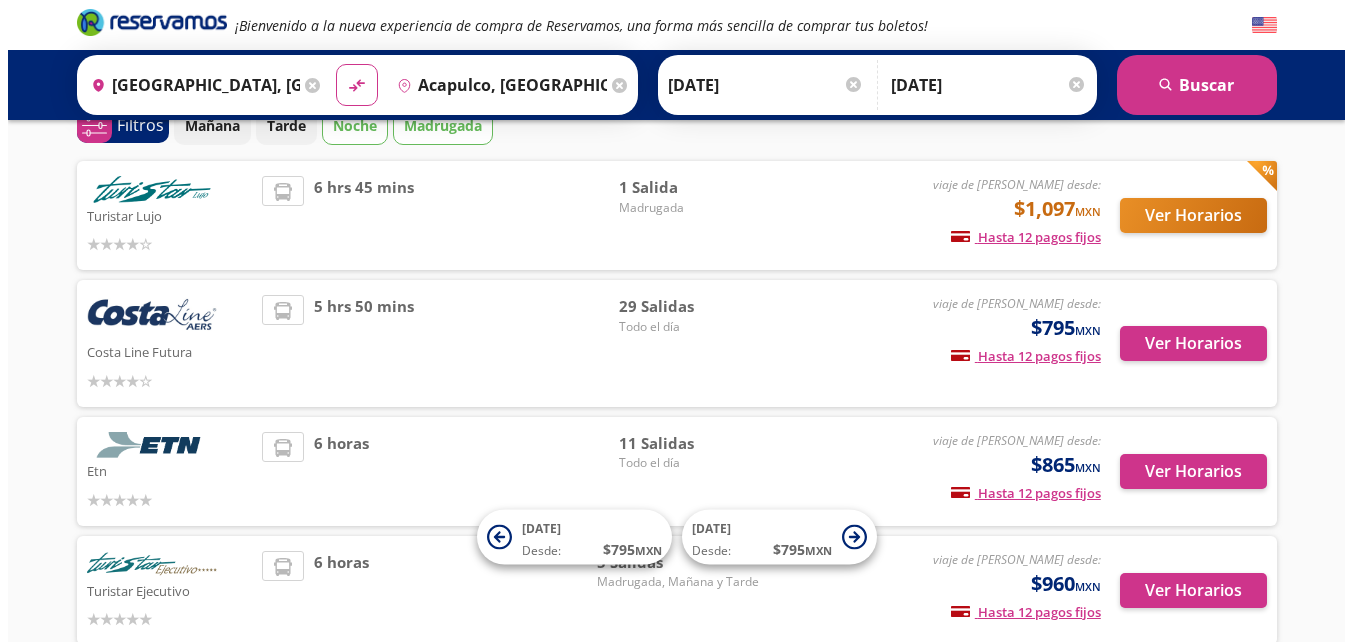 scroll, scrollTop: 0, scrollLeft: 0, axis: both 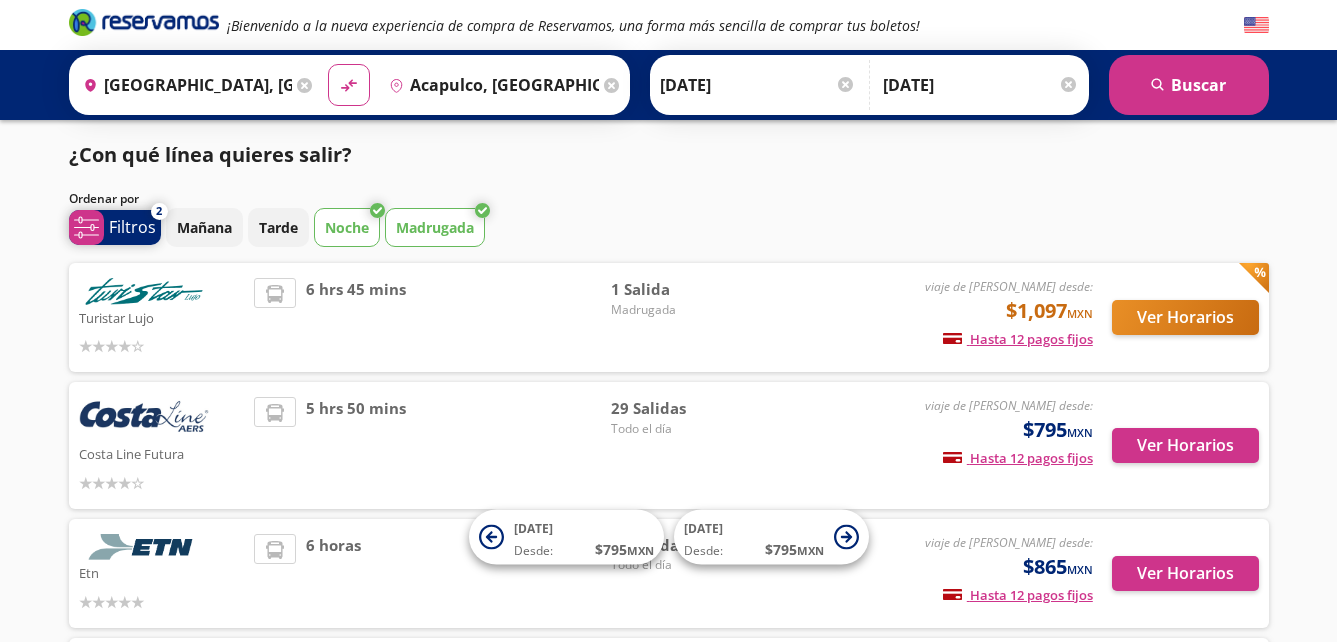 click on "Filtros" at bounding box center (132, 227) 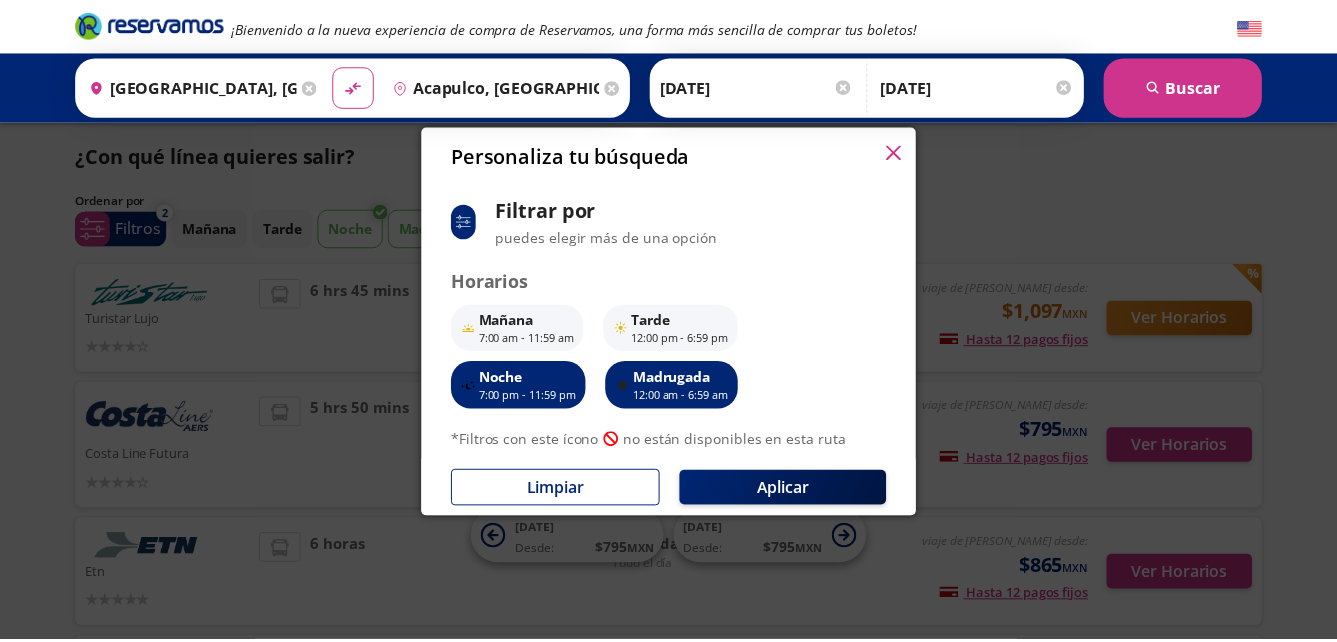 scroll, scrollTop: 152, scrollLeft: 0, axis: vertical 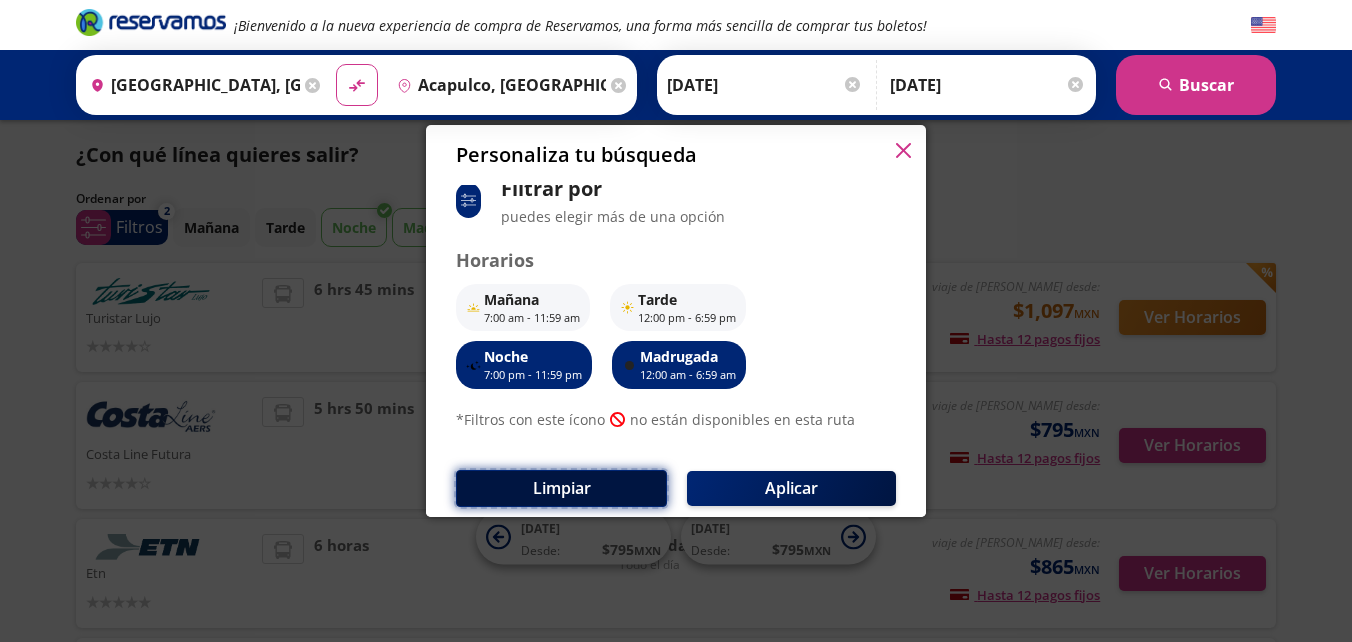 click on "Limpiar" at bounding box center [561, 488] 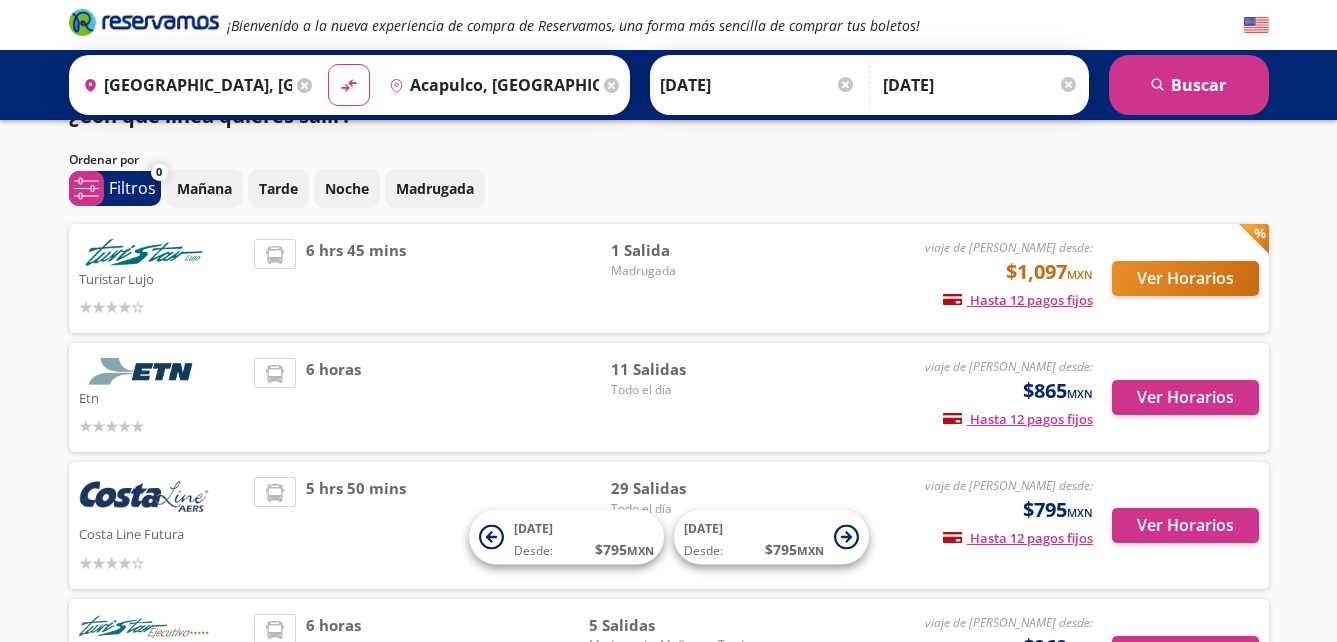 scroll, scrollTop: 0, scrollLeft: 0, axis: both 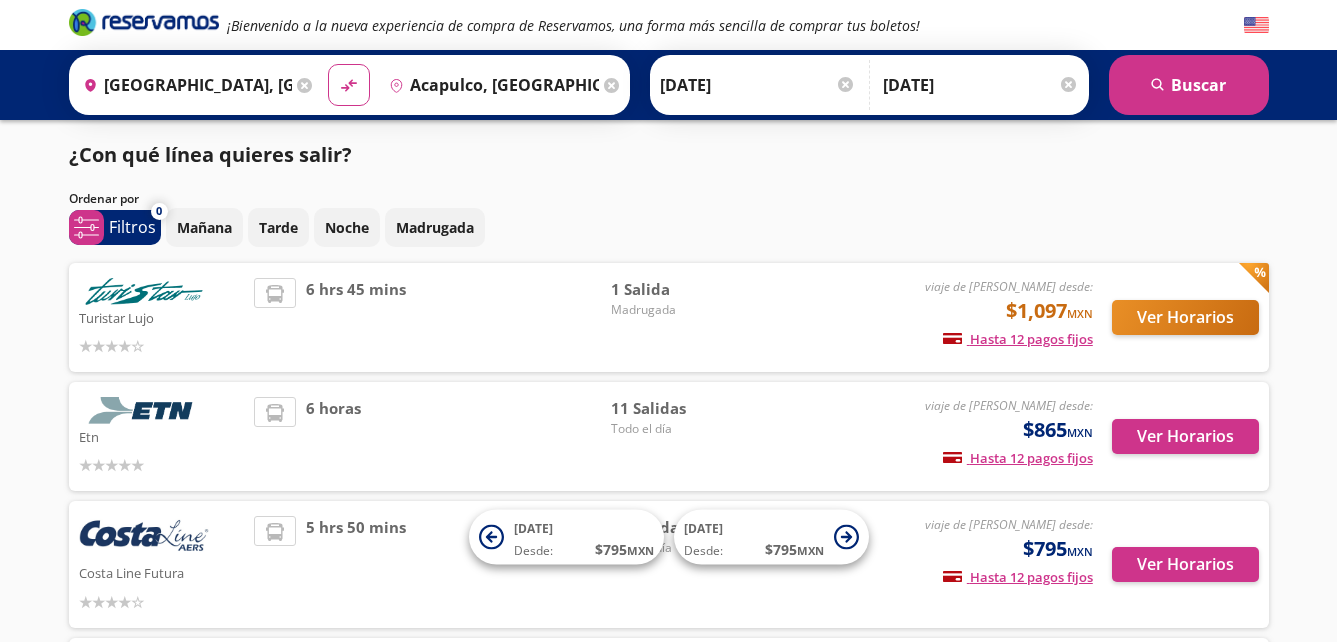 click 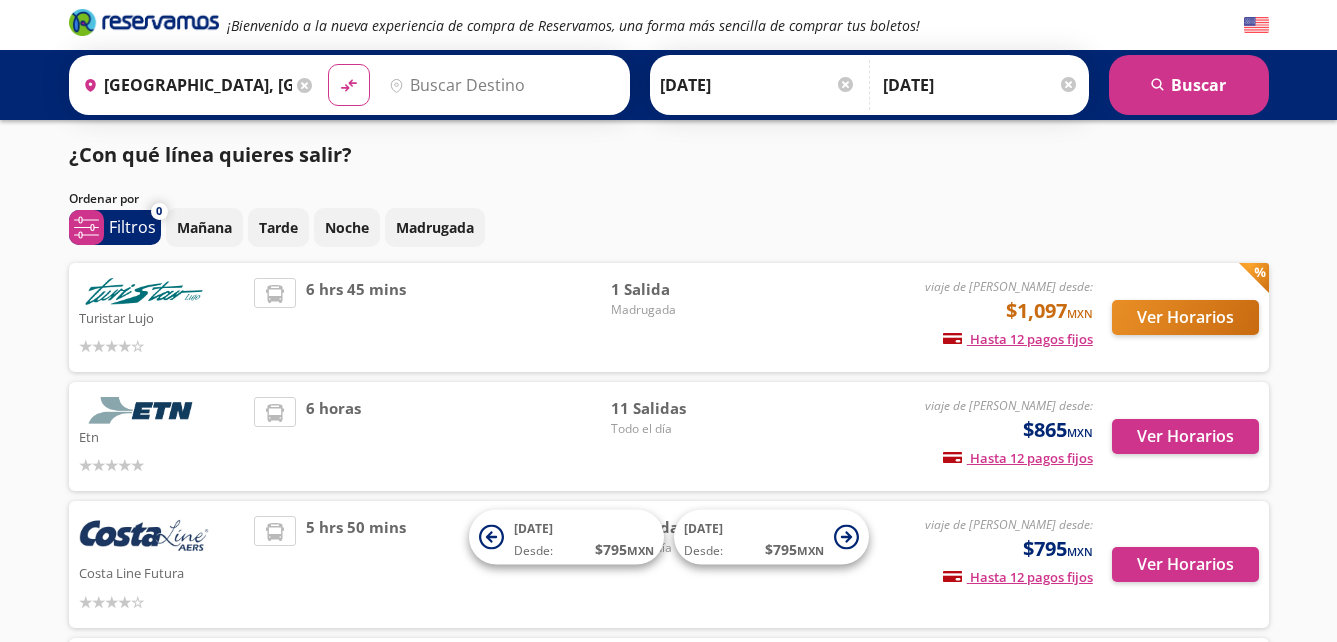 click on "¿Con qué línea quieres salir? Ordenar por 0 system-uicons:filtering Filtros chevron [DATE] Tarde Noche Madrugada Turistar Lujo viaje de ida desde: $1,097  MXN   Hasta 12 pagos fijos Pagos fijos en compras mayores a $30 MXN, con tarjetas de bancos participantes 6 hrs 45 mins 1 Salida Madrugada Ver Horarios Etn viaje de ida desde: $865  MXN   Hasta 12 pagos fijos Pagos fijos en compras mayores a $30 MXN, con tarjetas de bancos participantes 6 horas 11 Salidas Todo el día Ver Horarios [PERSON_NAME] Line Futura viaje de ida desde: $795  MXN   Hasta 12 pagos fijos Pagos fijos en compras mayores a $30 MXN, con tarjetas de bancos participantes 5 hrs 50 mins 29 Salidas Todo el día Ver Horarios Turistar Ejecutivo viaje de ida desde: $960  MXN   Hasta 12 pagos fijos Pagos fijos en compras mayores a $30 MXN, con tarjetas de bancos participantes 6 horas 5 [PERSON_NAME], [DATE] y Tarde Ver Horarios [DATE] Desde: $ 795  MXN [DATE] Desde: $ 795  MXN" at bounding box center (669, 448) 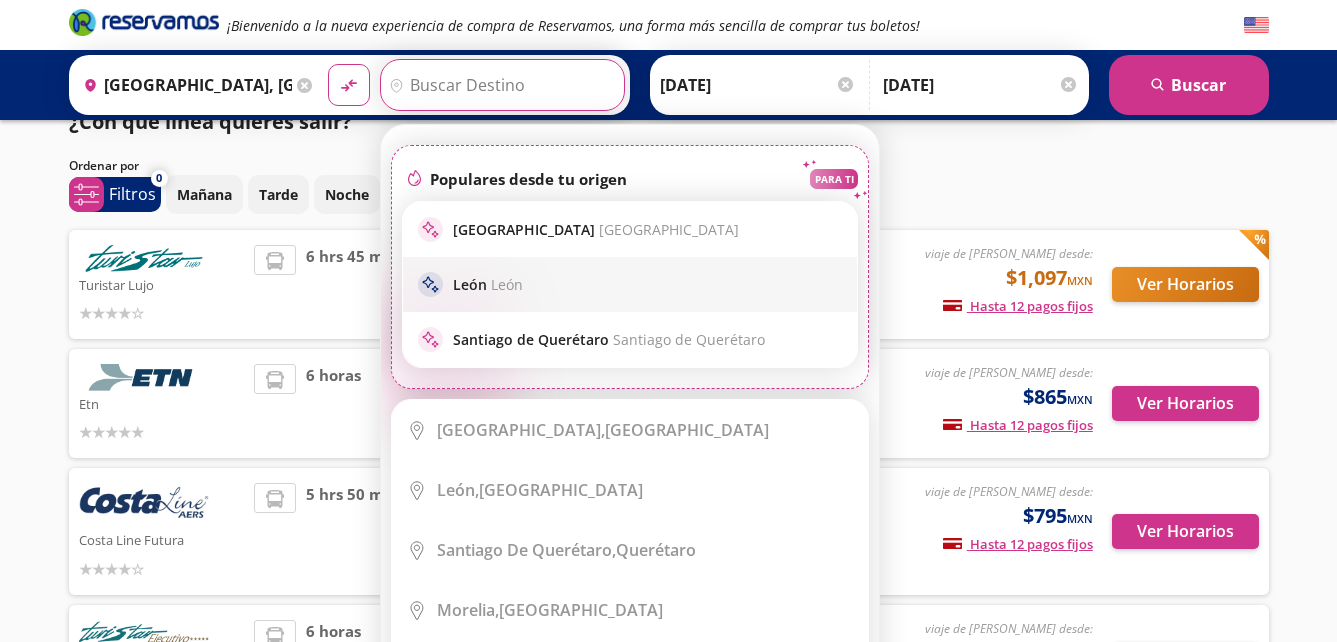 scroll, scrollTop: 0, scrollLeft: 0, axis: both 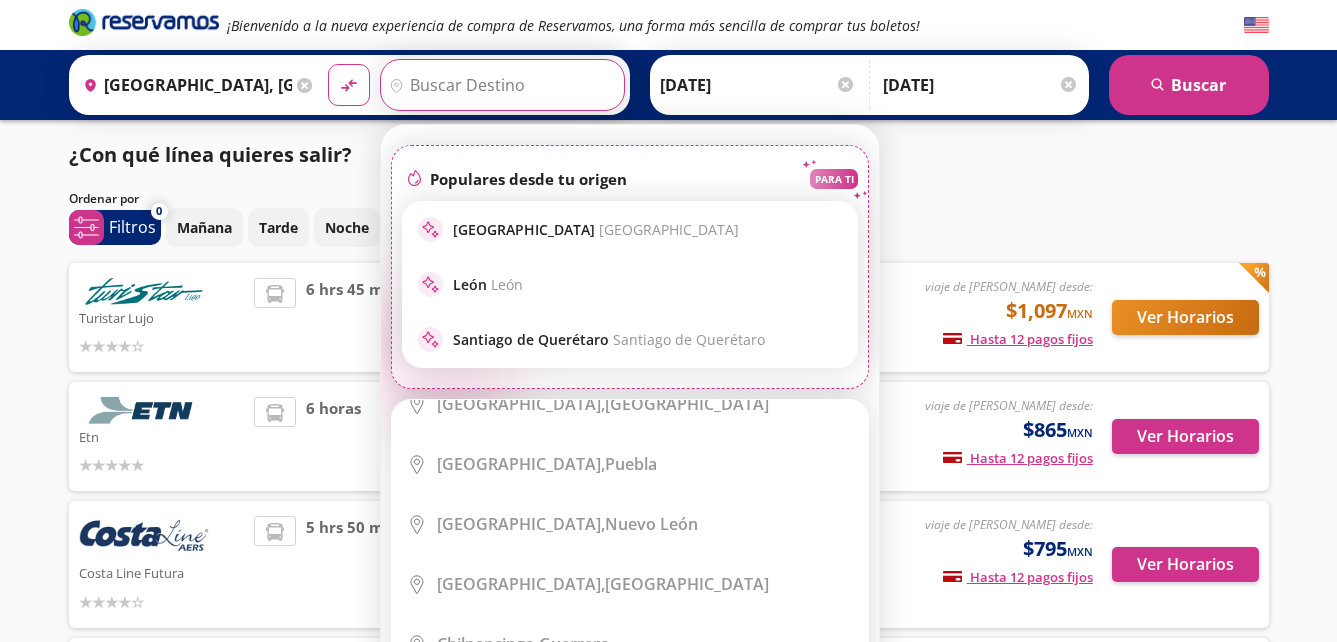 click on "Destino" at bounding box center (500, 85) 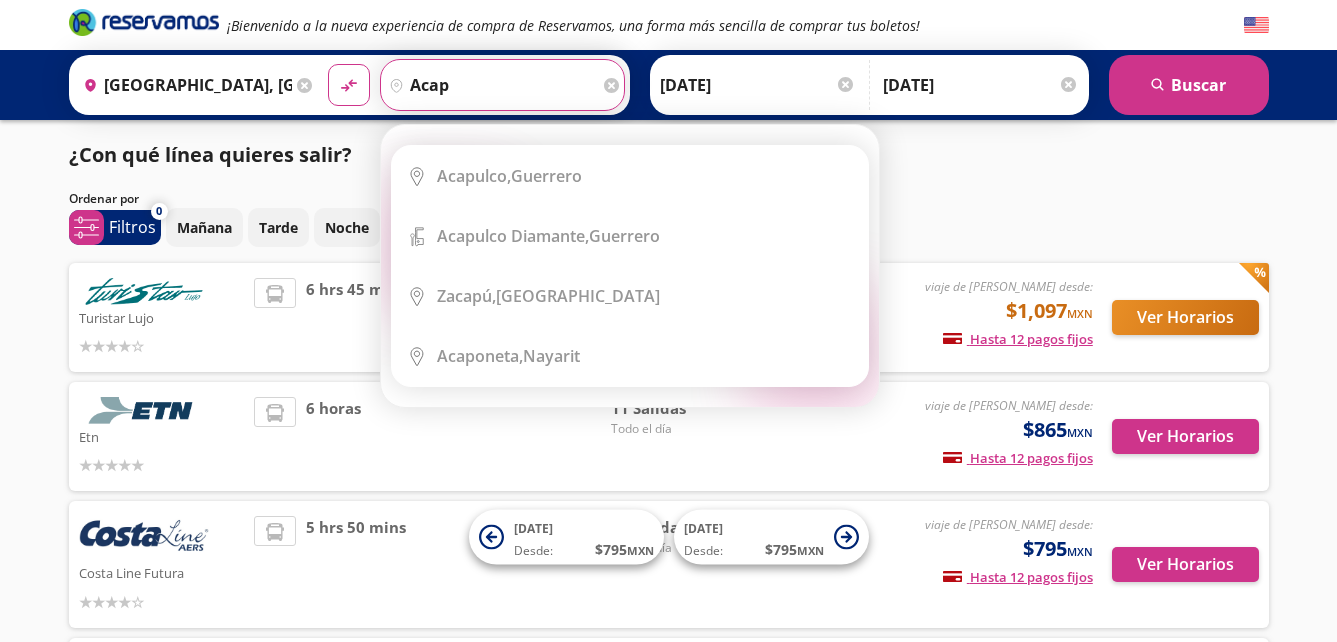 scroll, scrollTop: 0, scrollLeft: 0, axis: both 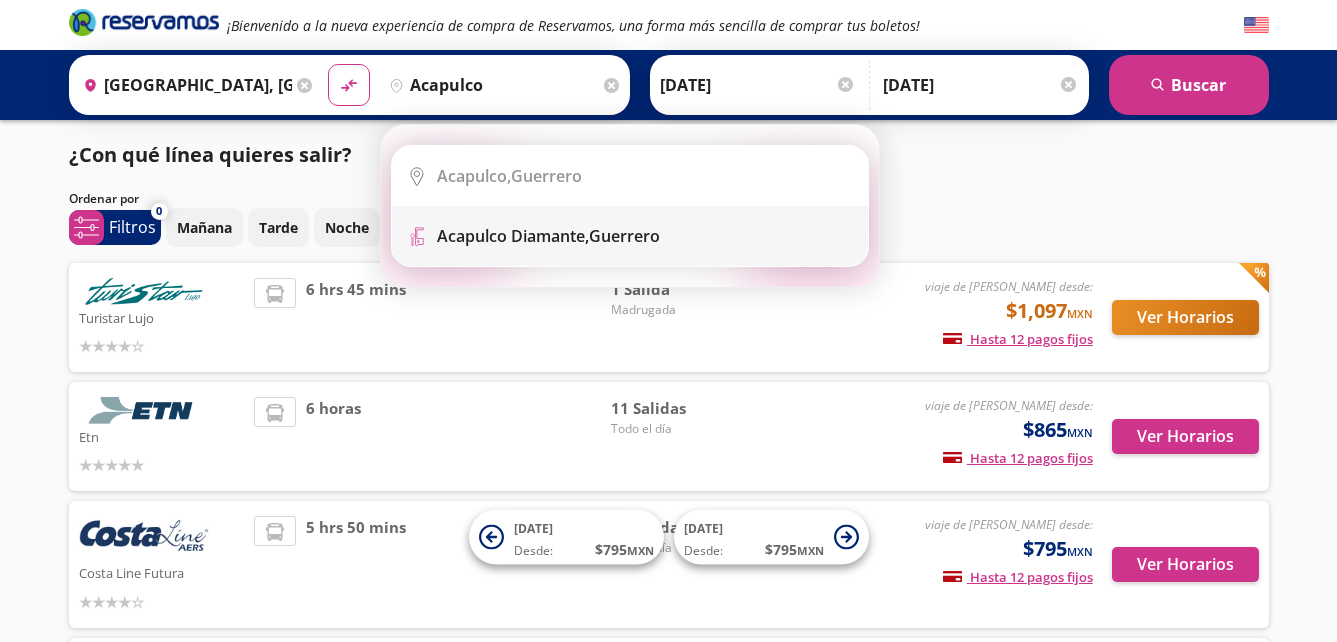 click on "Acapulco Diamante," at bounding box center (513, 236) 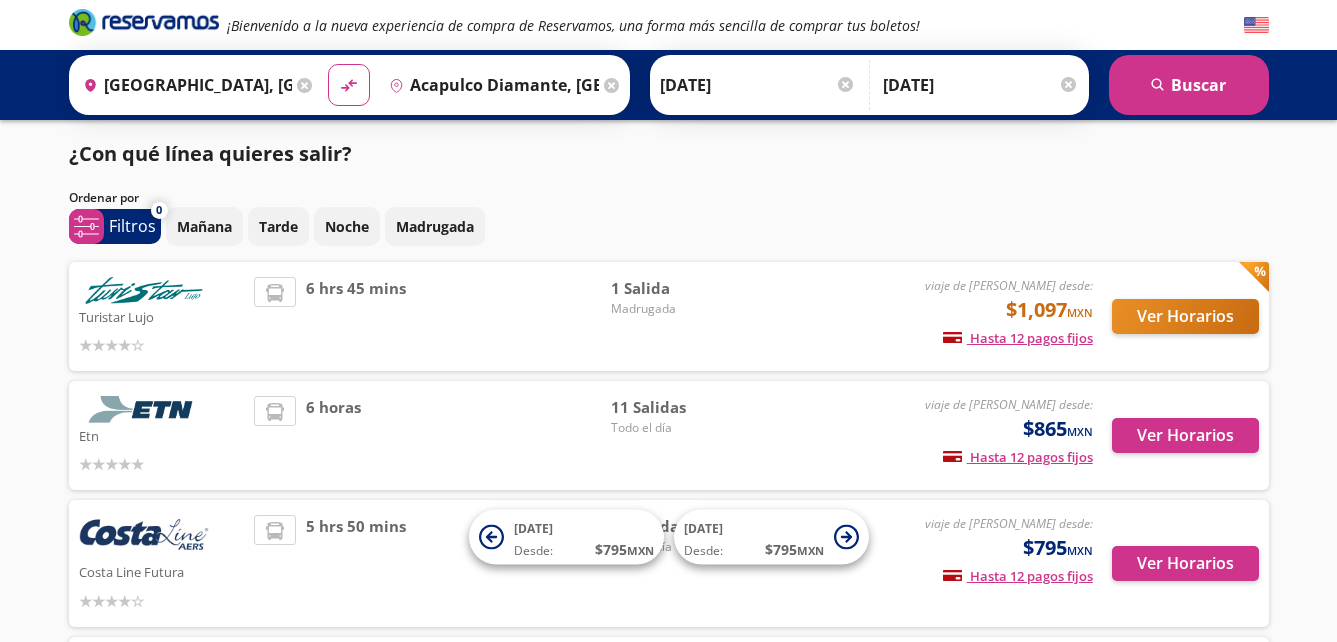 scroll, scrollTop: 0, scrollLeft: 0, axis: both 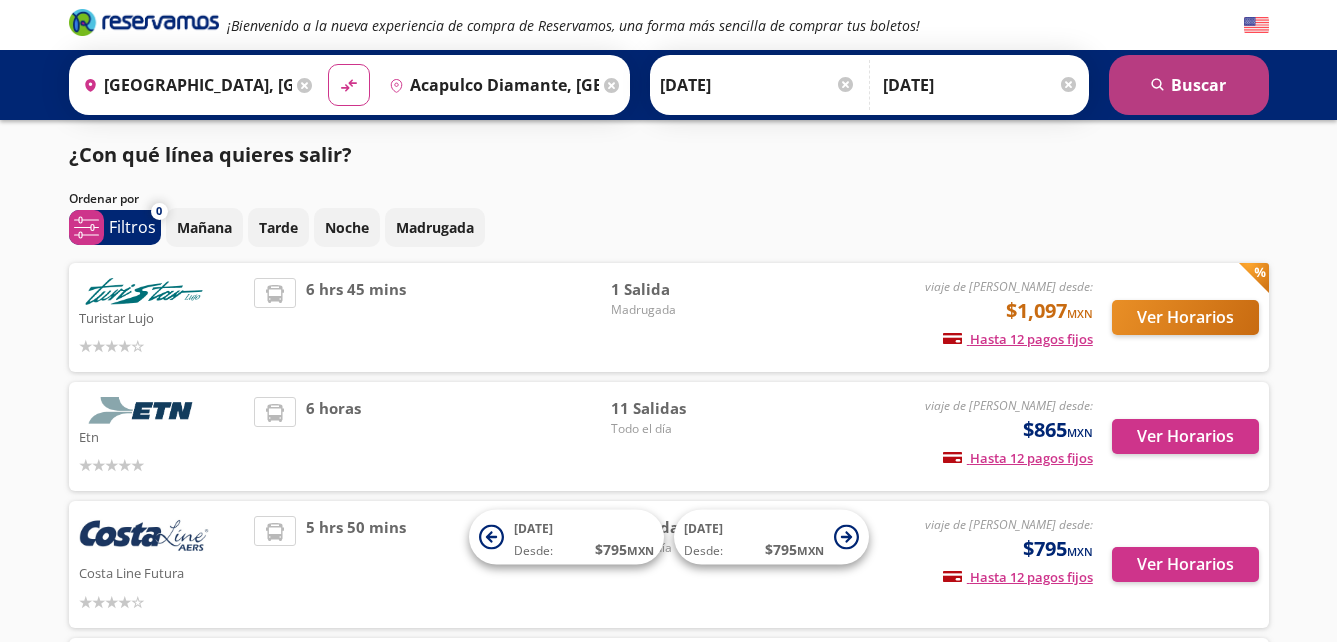 click on "search
[GEOGRAPHIC_DATA]" at bounding box center [1189, 85] 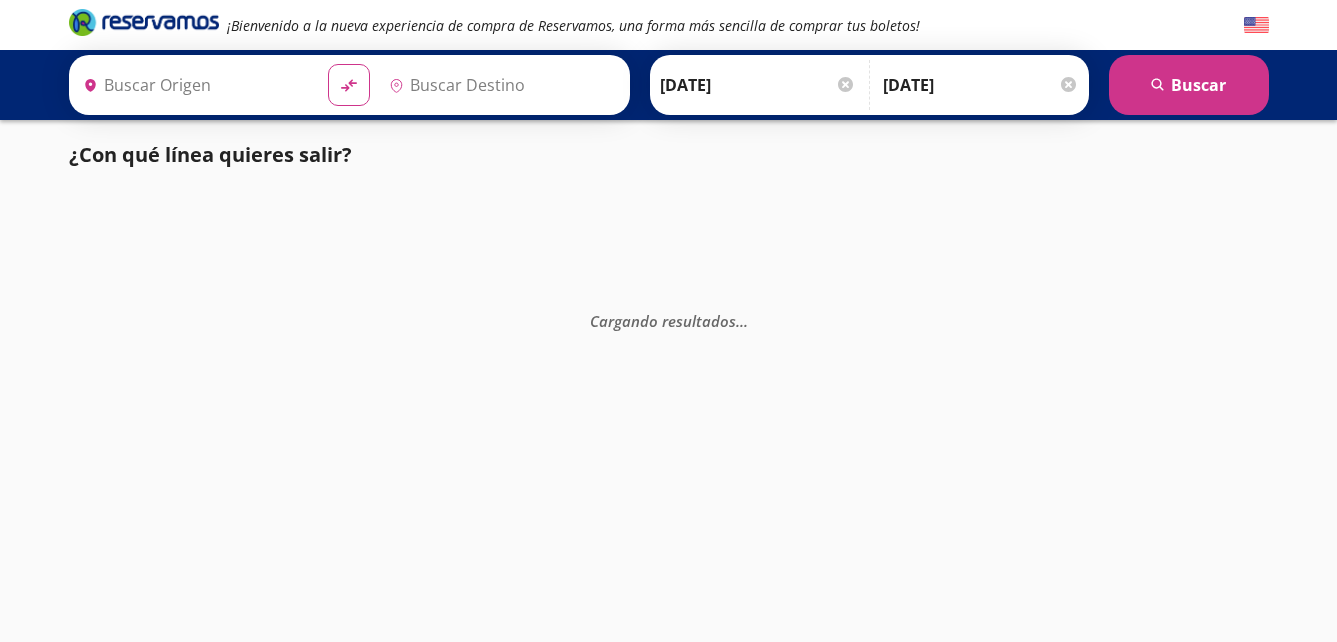 type on "[GEOGRAPHIC_DATA], [GEOGRAPHIC_DATA]" 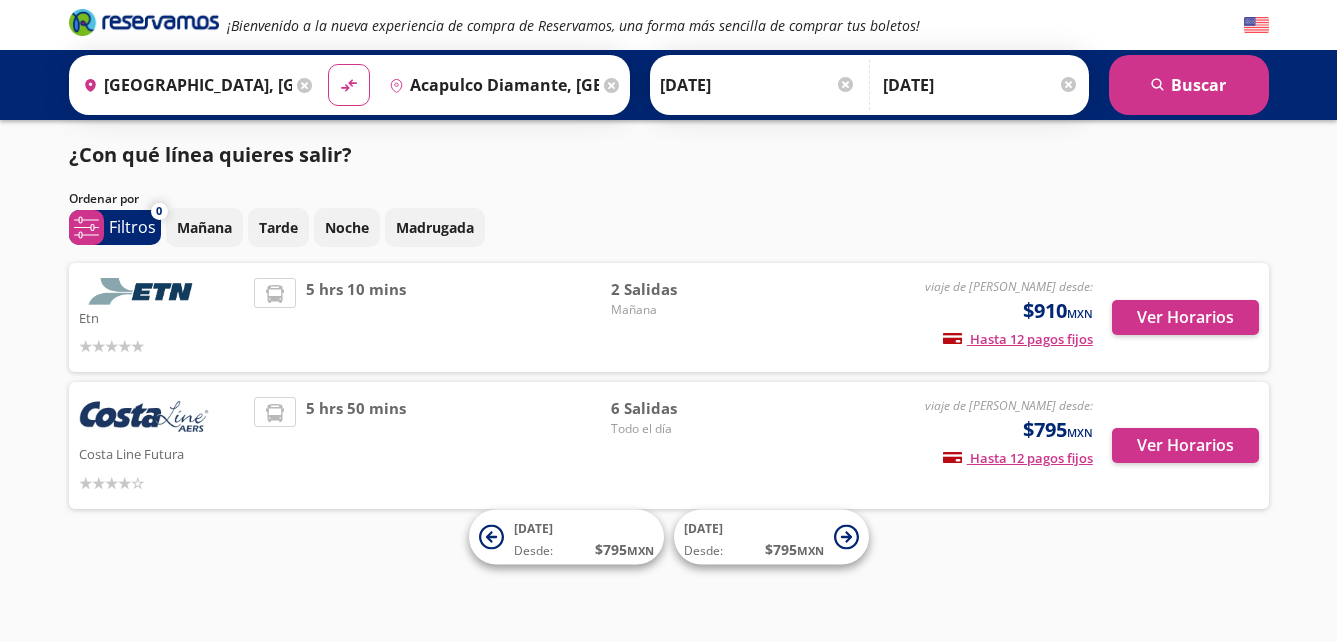 scroll, scrollTop: 1, scrollLeft: 0, axis: vertical 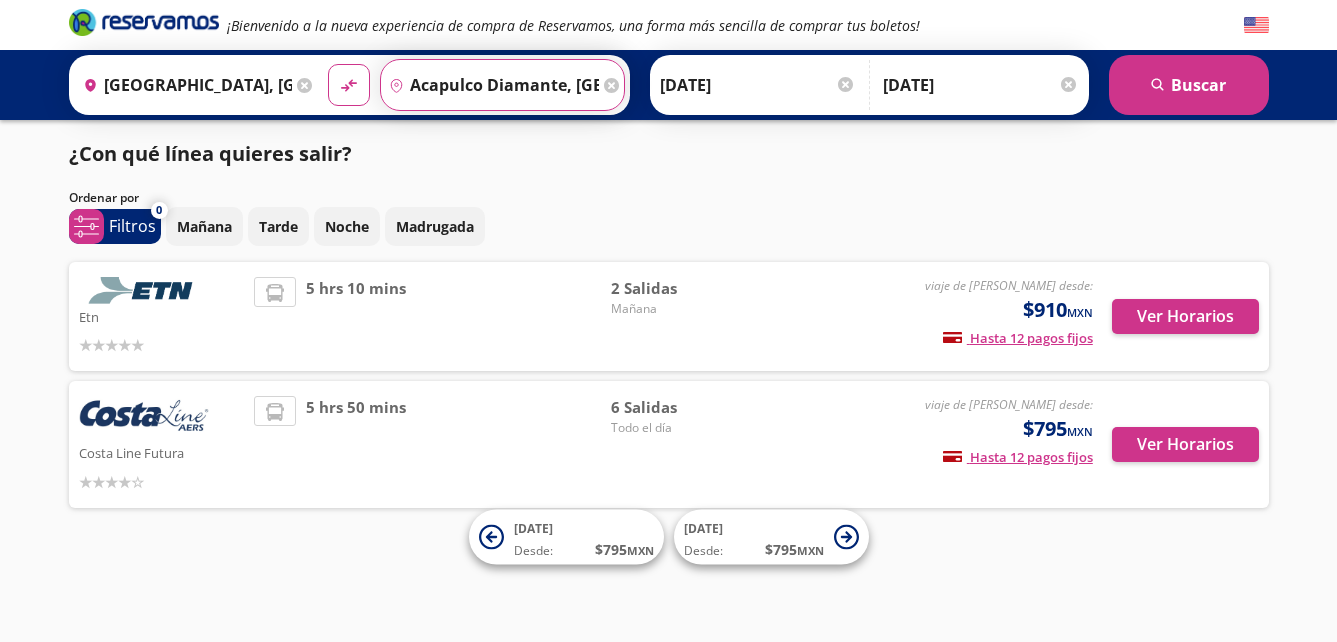 click on "Acapulco Diamante, [GEOGRAPHIC_DATA]" at bounding box center [490, 85] 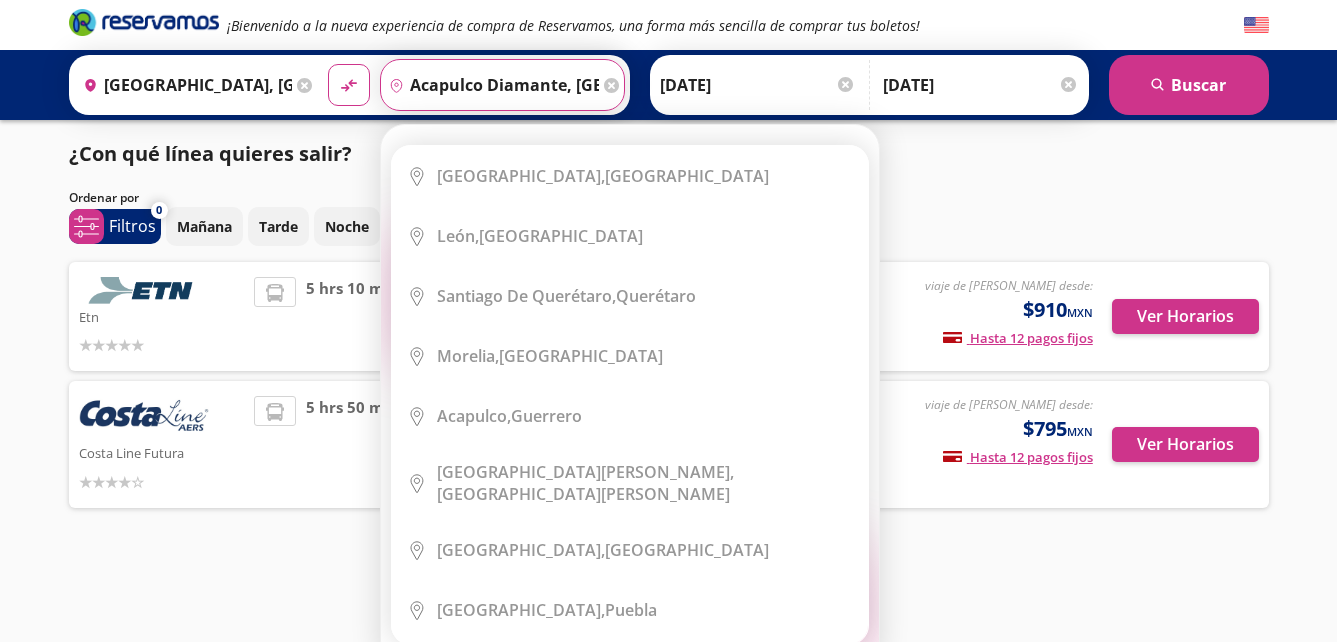 scroll, scrollTop: 0, scrollLeft: 0, axis: both 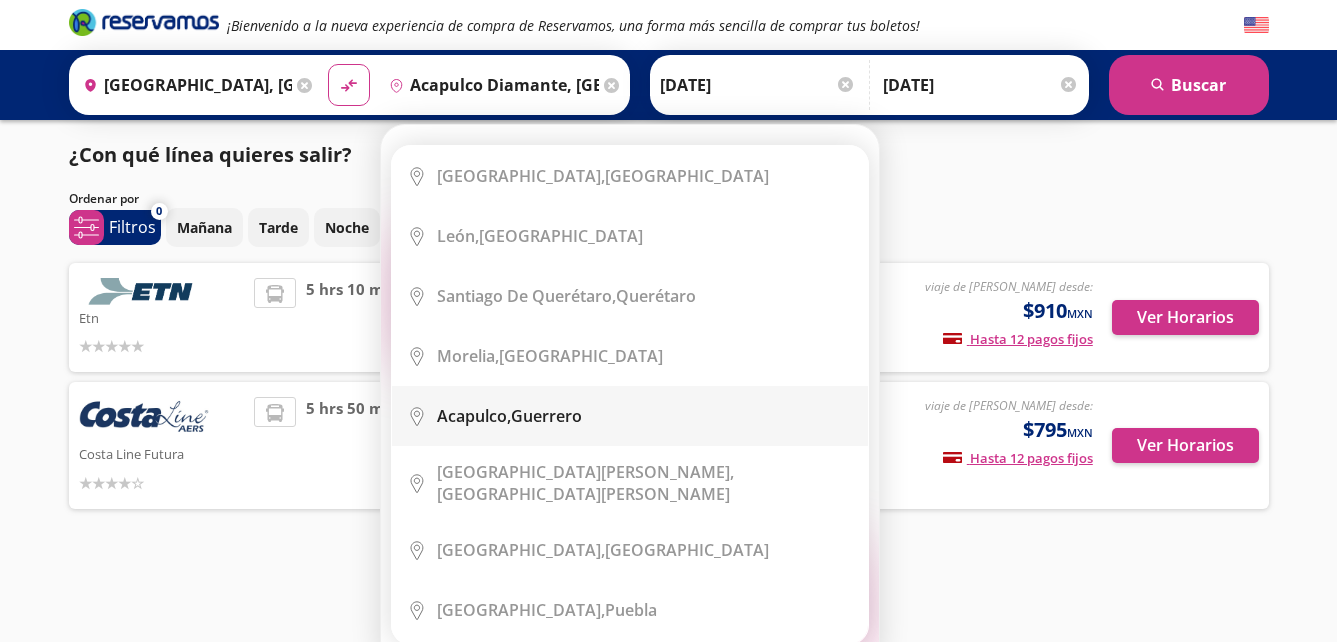 click on "Acapulco,  [GEOGRAPHIC_DATA]" at bounding box center [509, 416] 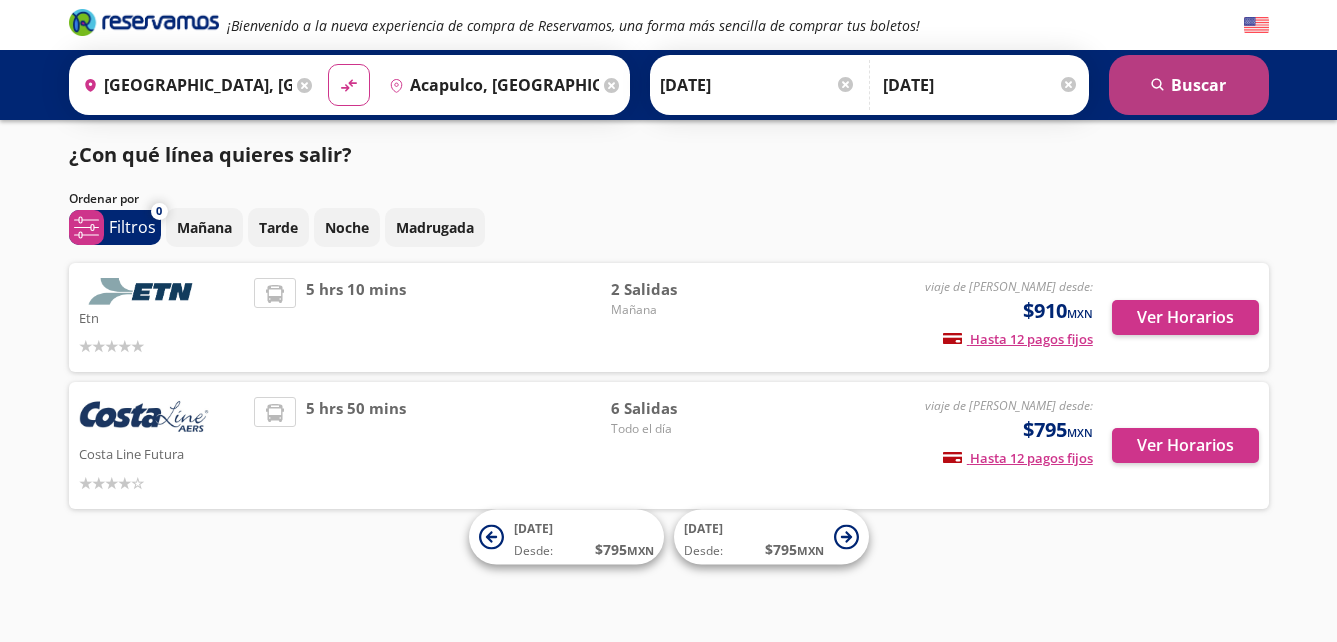 click on "search
[GEOGRAPHIC_DATA]" at bounding box center (1189, 85) 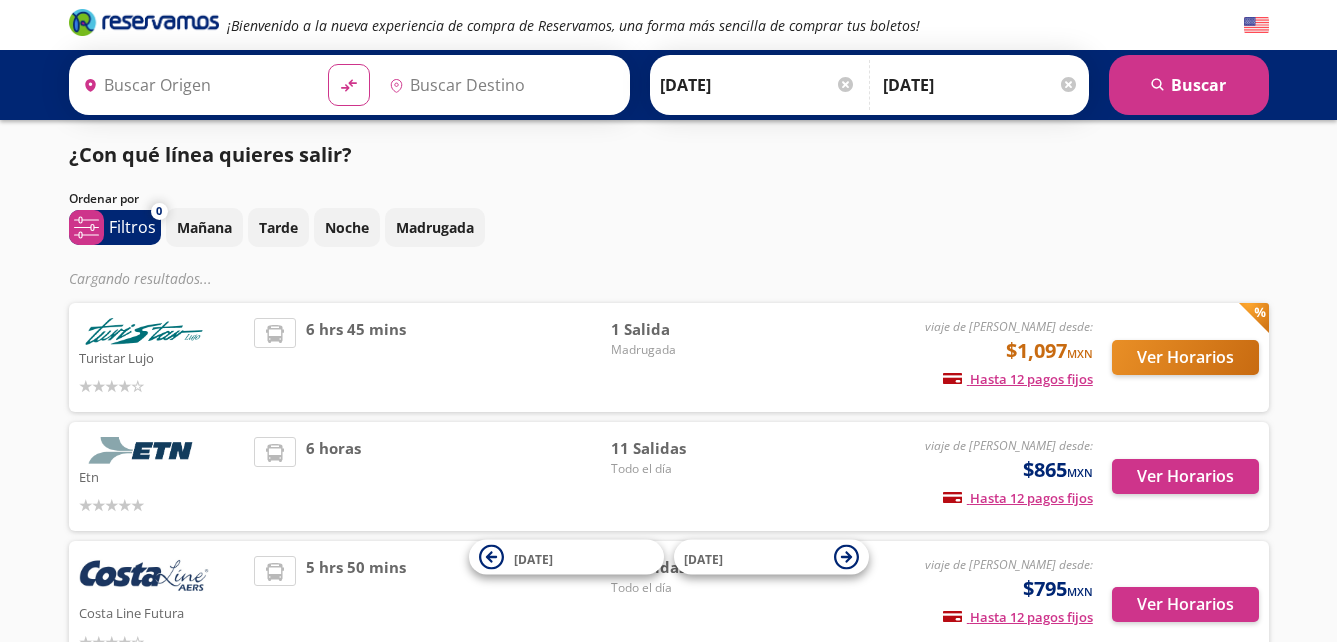 type on "[GEOGRAPHIC_DATA], [GEOGRAPHIC_DATA]" 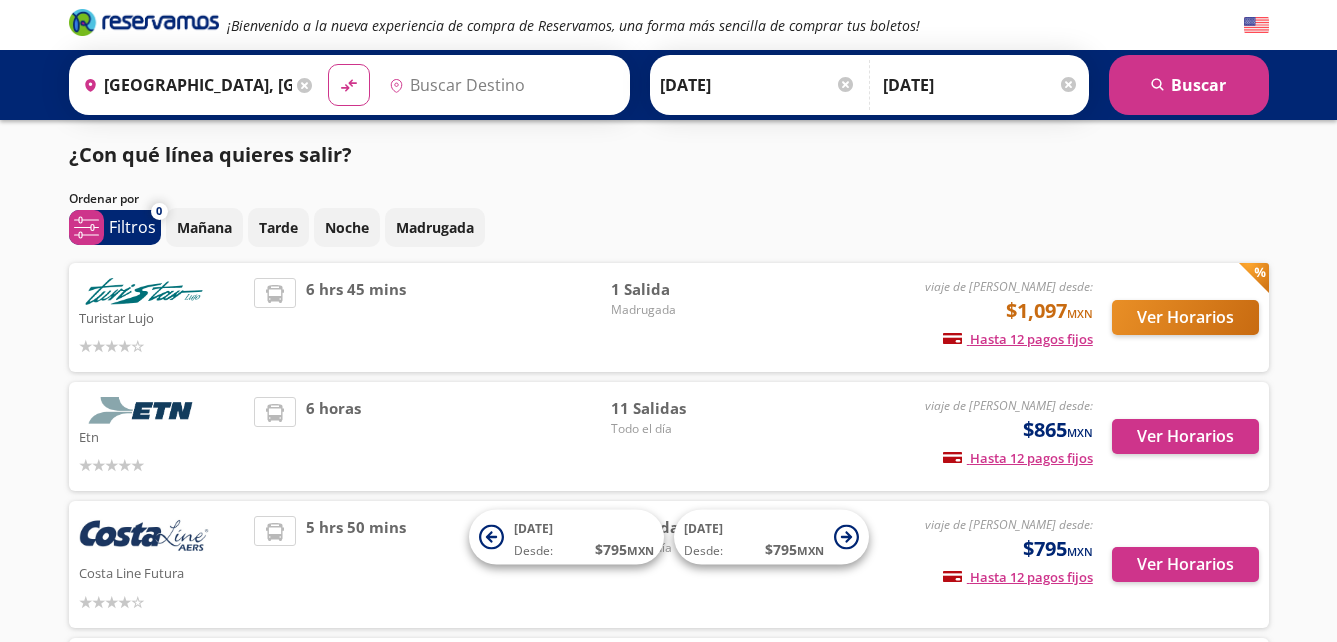 type on "Acapulco, [GEOGRAPHIC_DATA]" 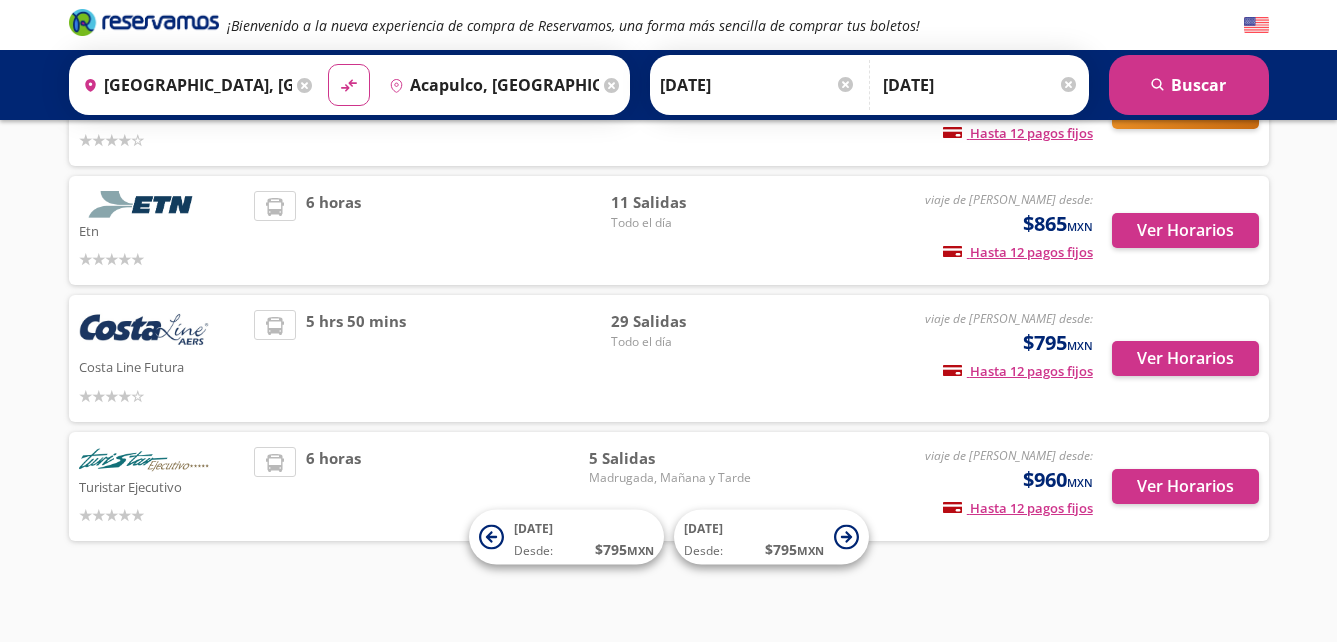 scroll, scrollTop: 219, scrollLeft: 0, axis: vertical 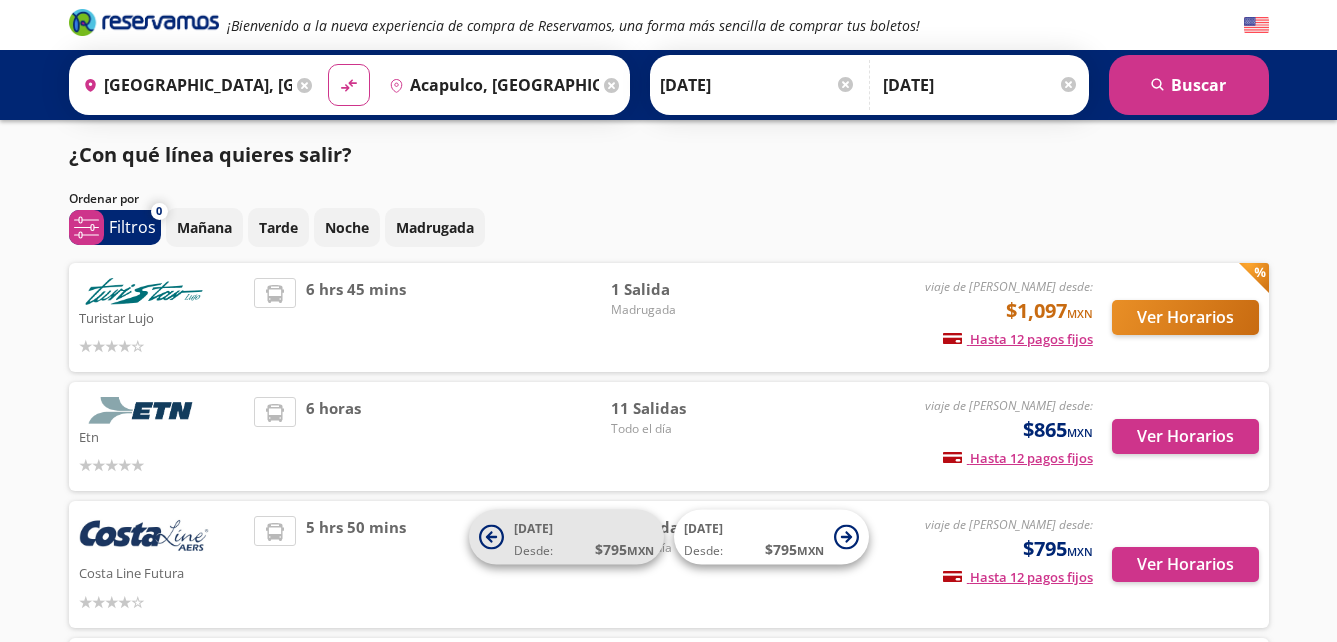 click on "[DATE] Desde: $ 795  MXN" at bounding box center [584, 537] 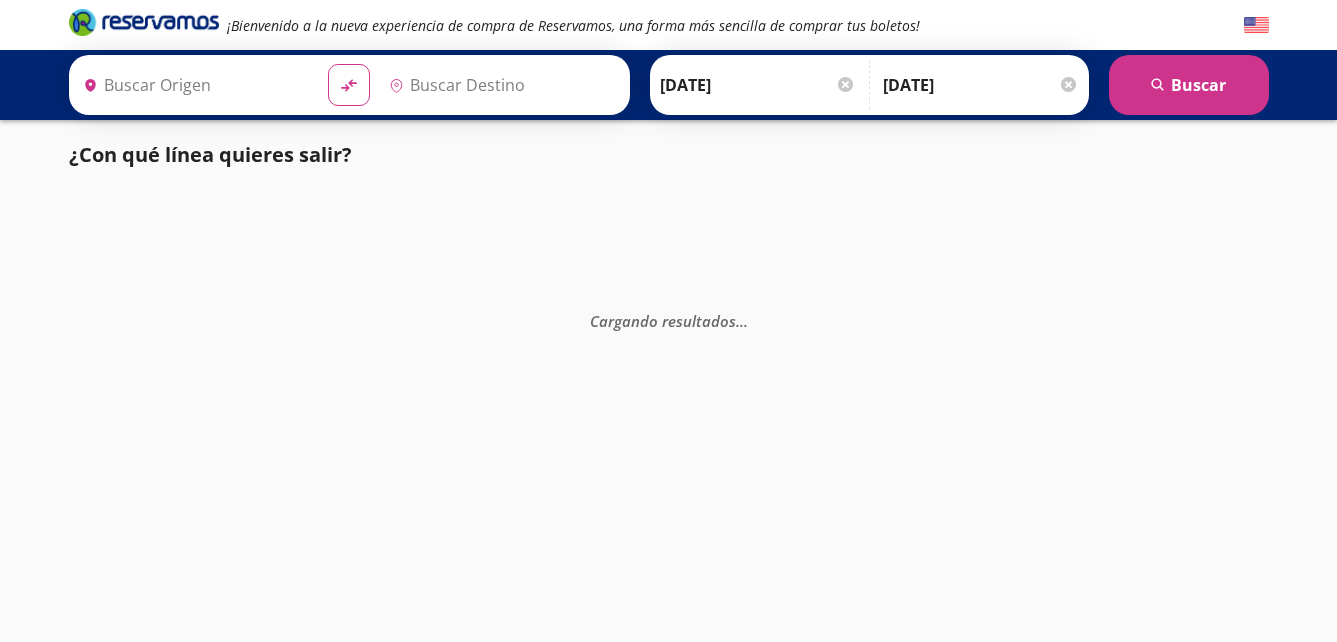 type on "[GEOGRAPHIC_DATA], [GEOGRAPHIC_DATA]" 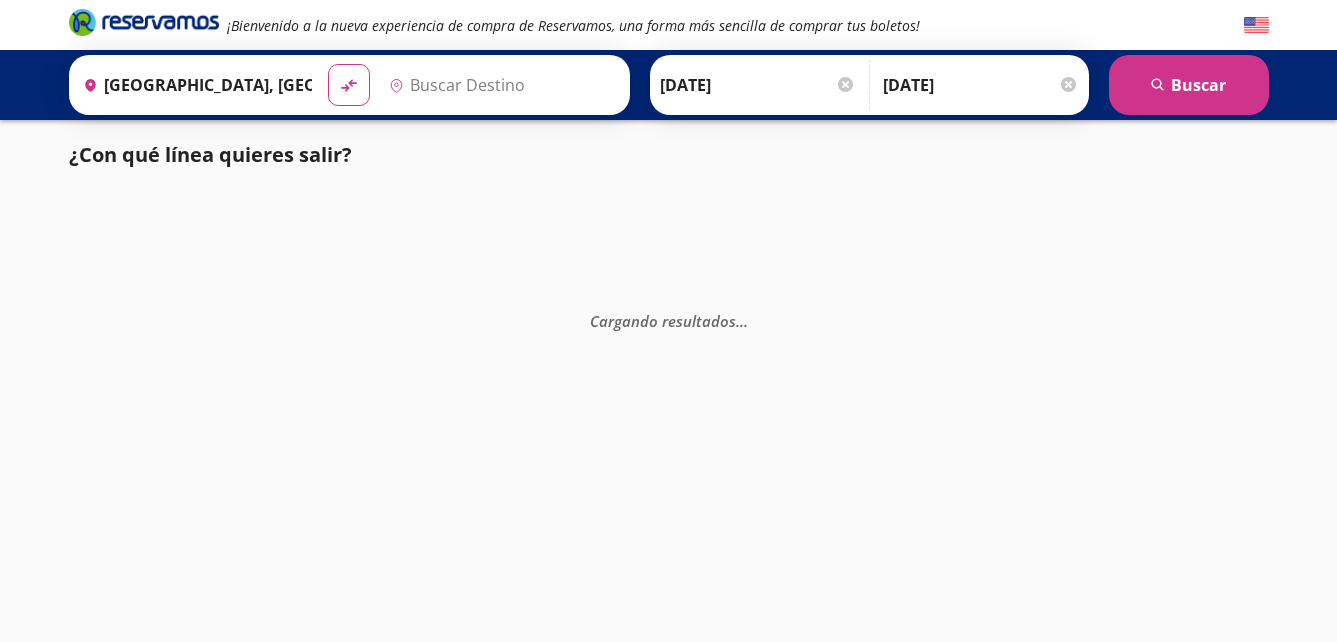 type on "Acapulco, [GEOGRAPHIC_DATA]" 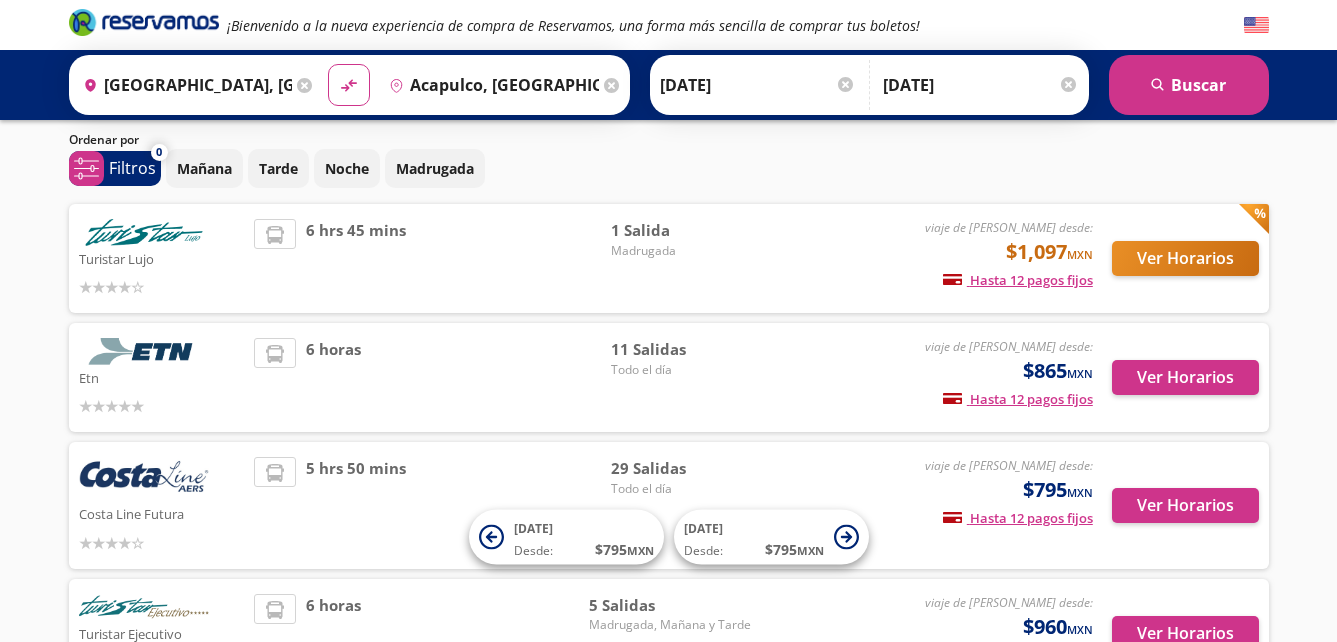 scroll, scrollTop: 0, scrollLeft: 0, axis: both 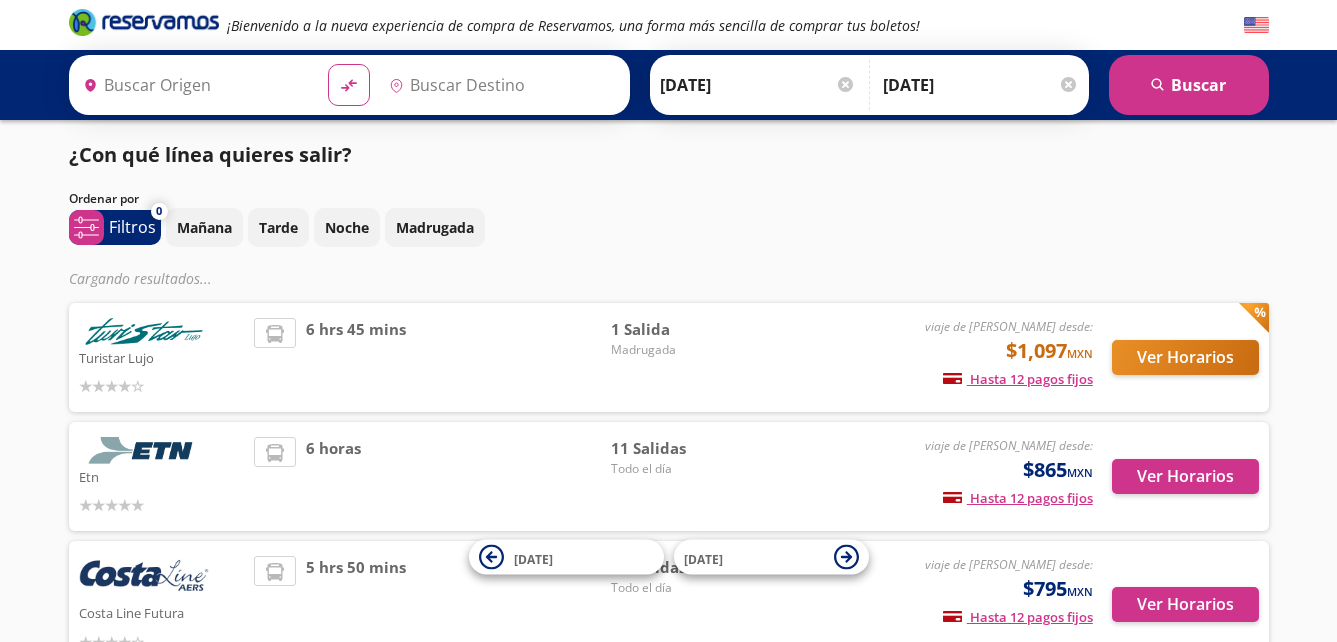 type on "[GEOGRAPHIC_DATA], [GEOGRAPHIC_DATA]" 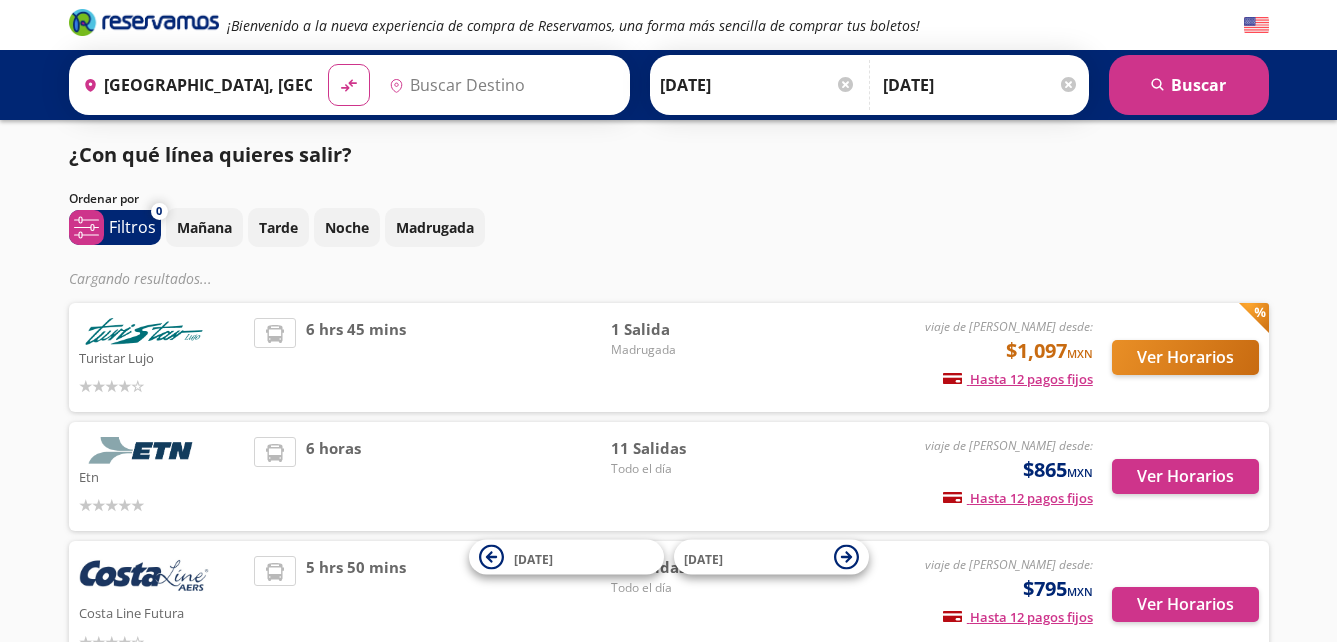 type on "Acapulco, [GEOGRAPHIC_DATA]" 